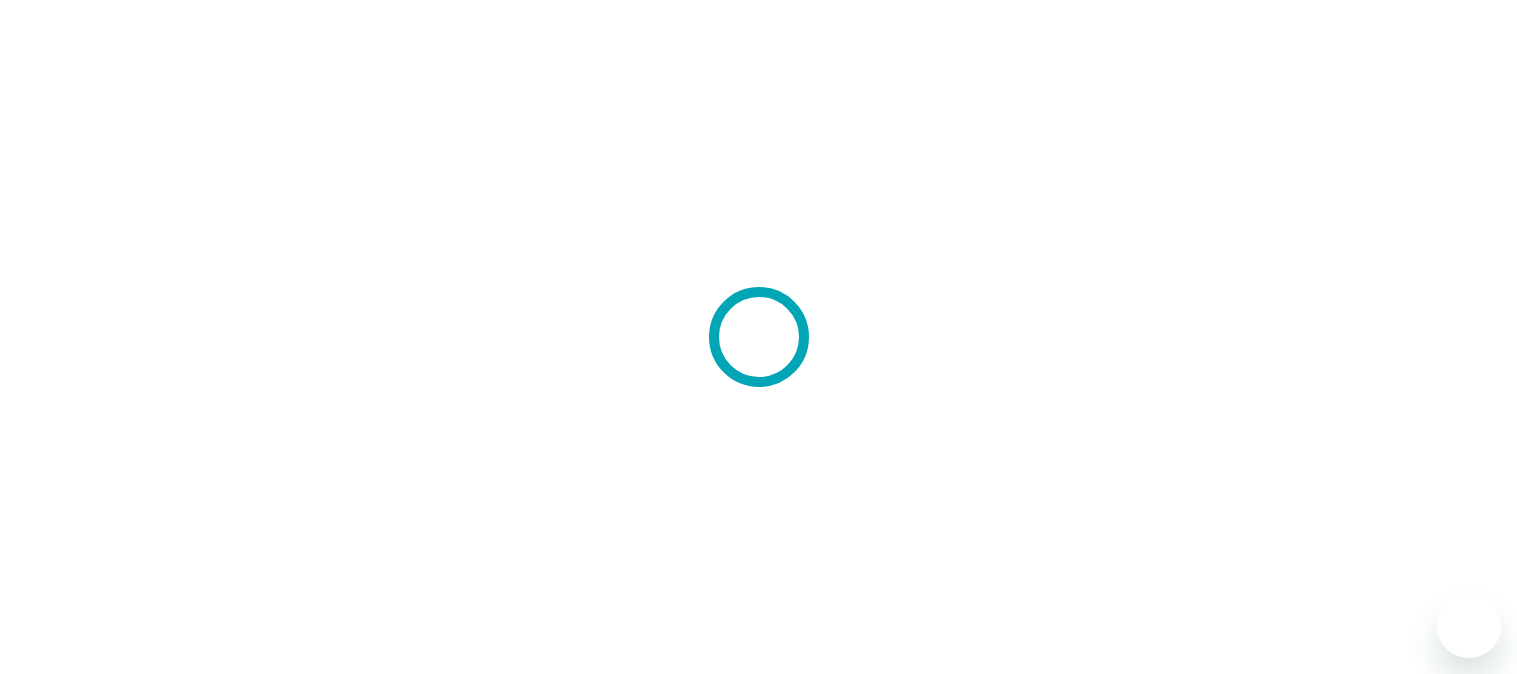 scroll, scrollTop: 0, scrollLeft: 0, axis: both 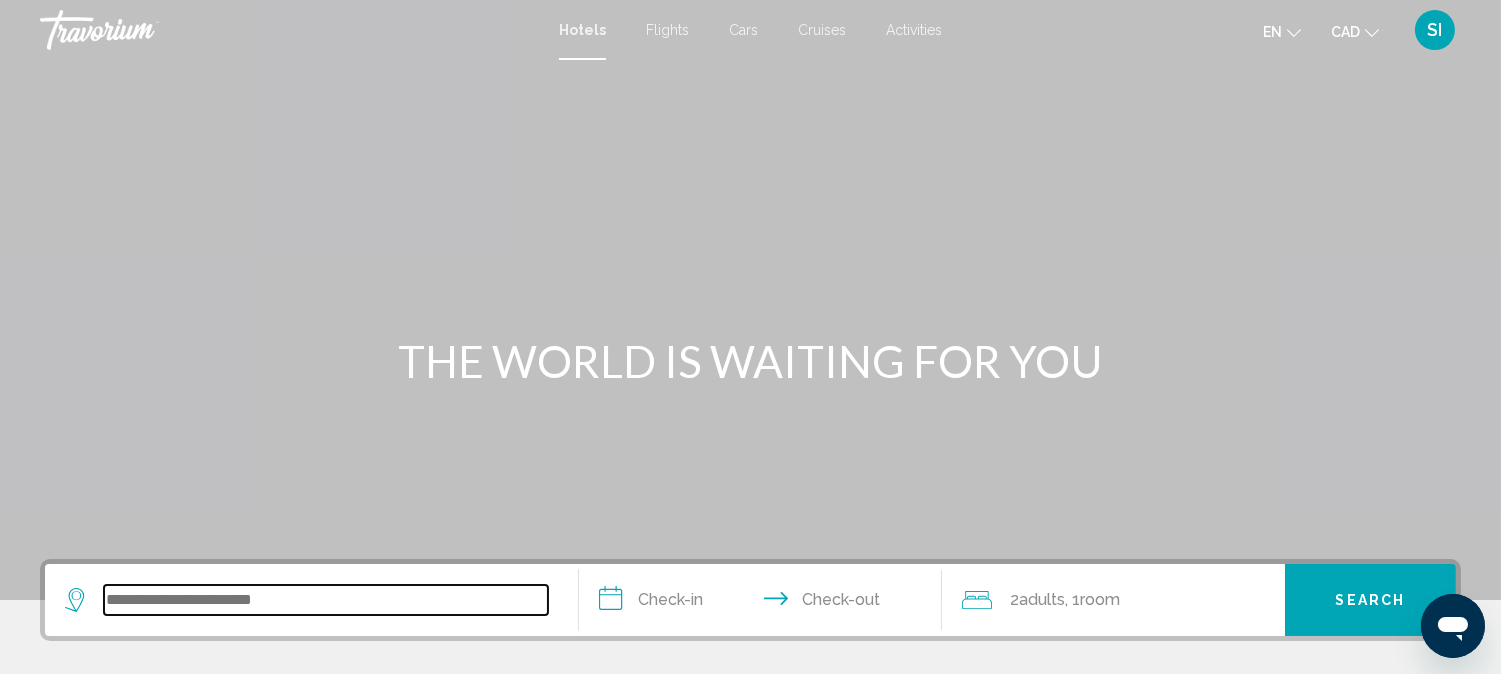click at bounding box center (326, 600) 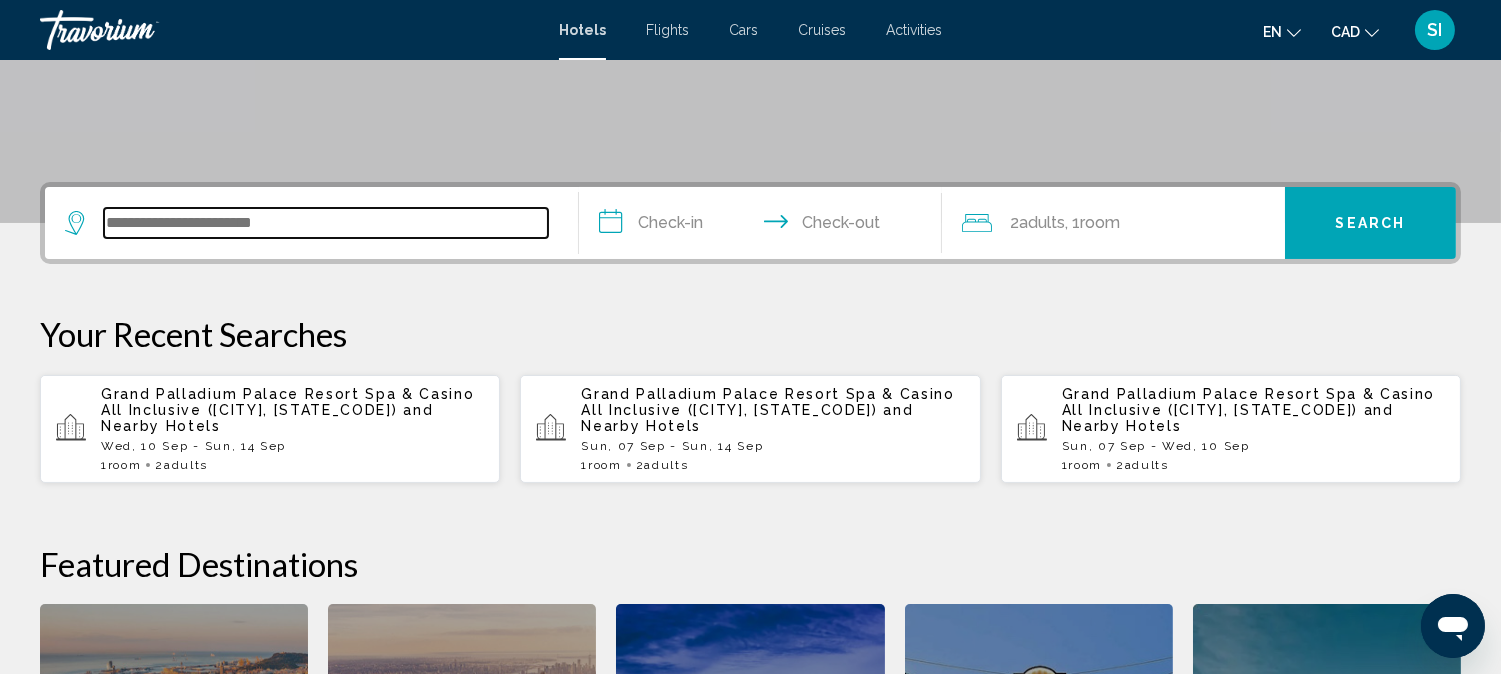 scroll, scrollTop: 493, scrollLeft: 0, axis: vertical 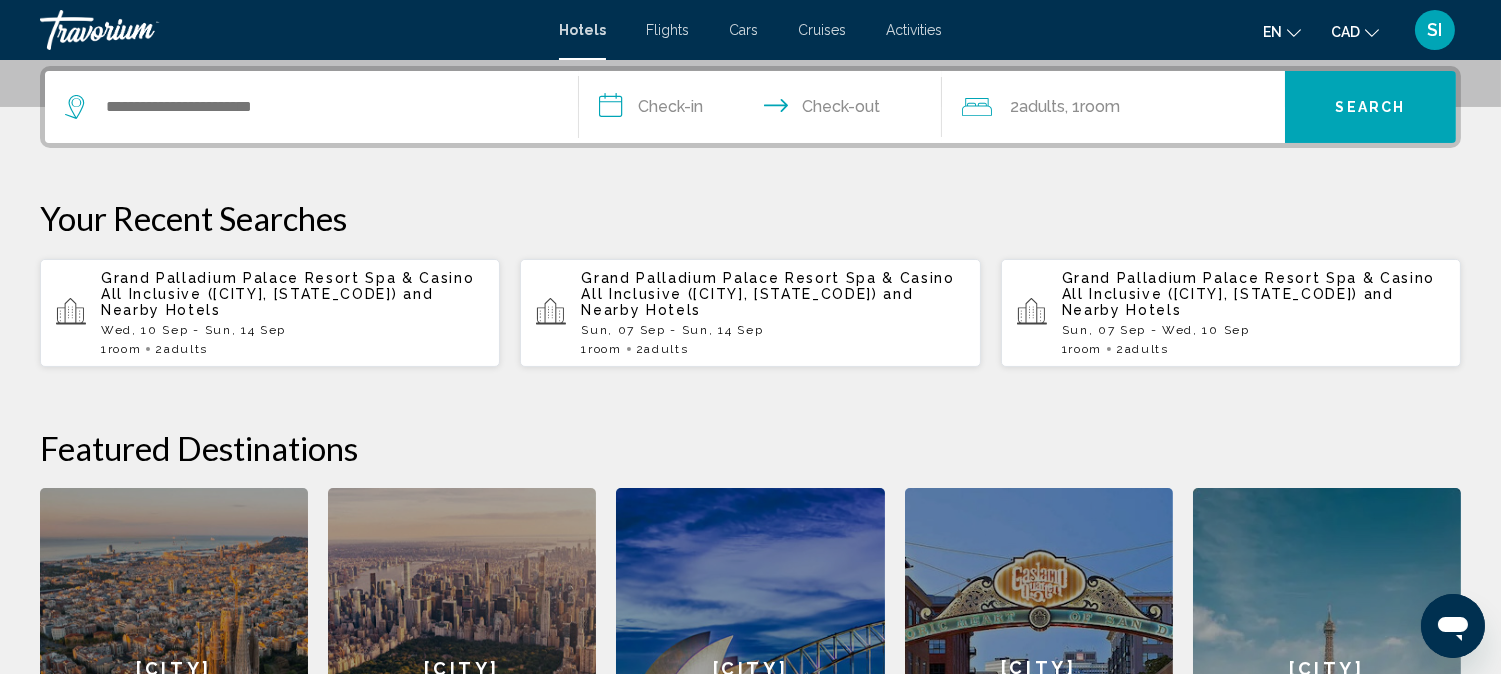 drag, startPoint x: 194, startPoint y: 592, endPoint x: 324, endPoint y: 173, distance: 438.70377 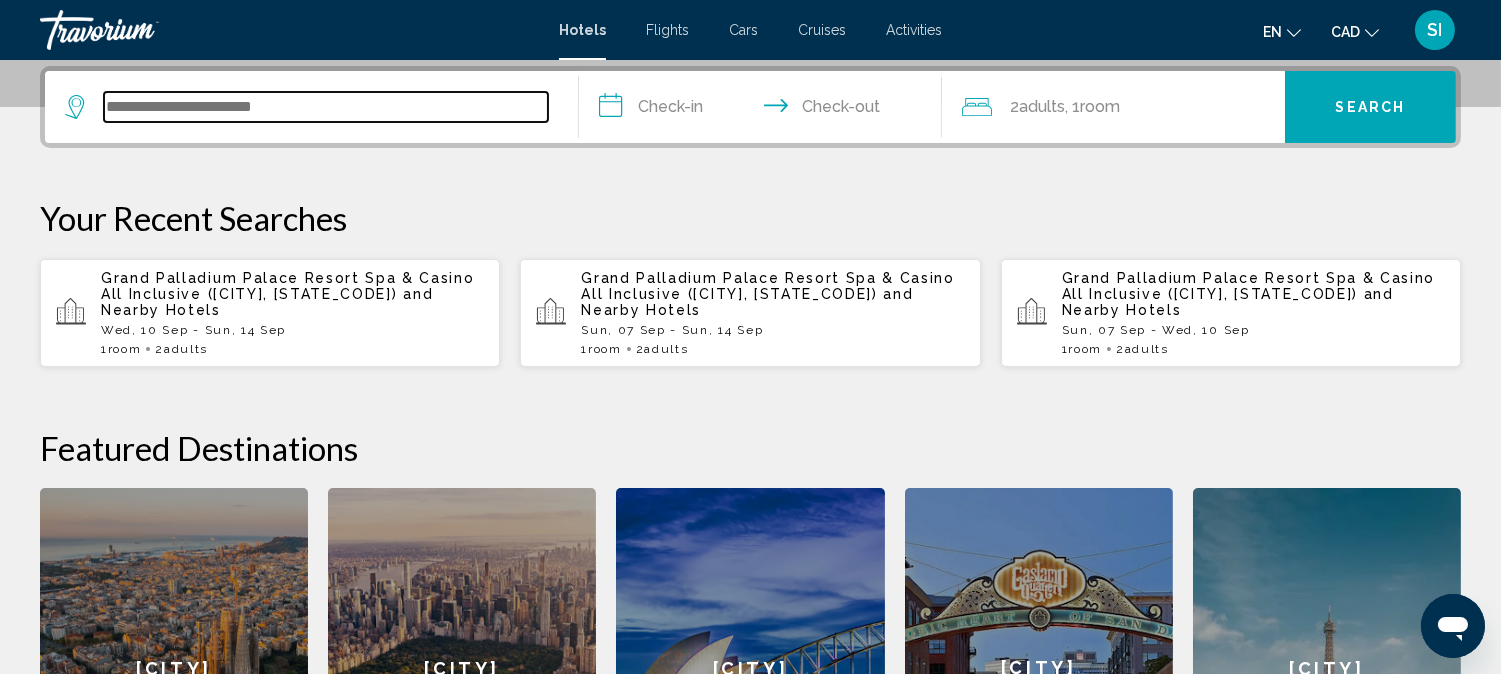 click at bounding box center [326, 107] 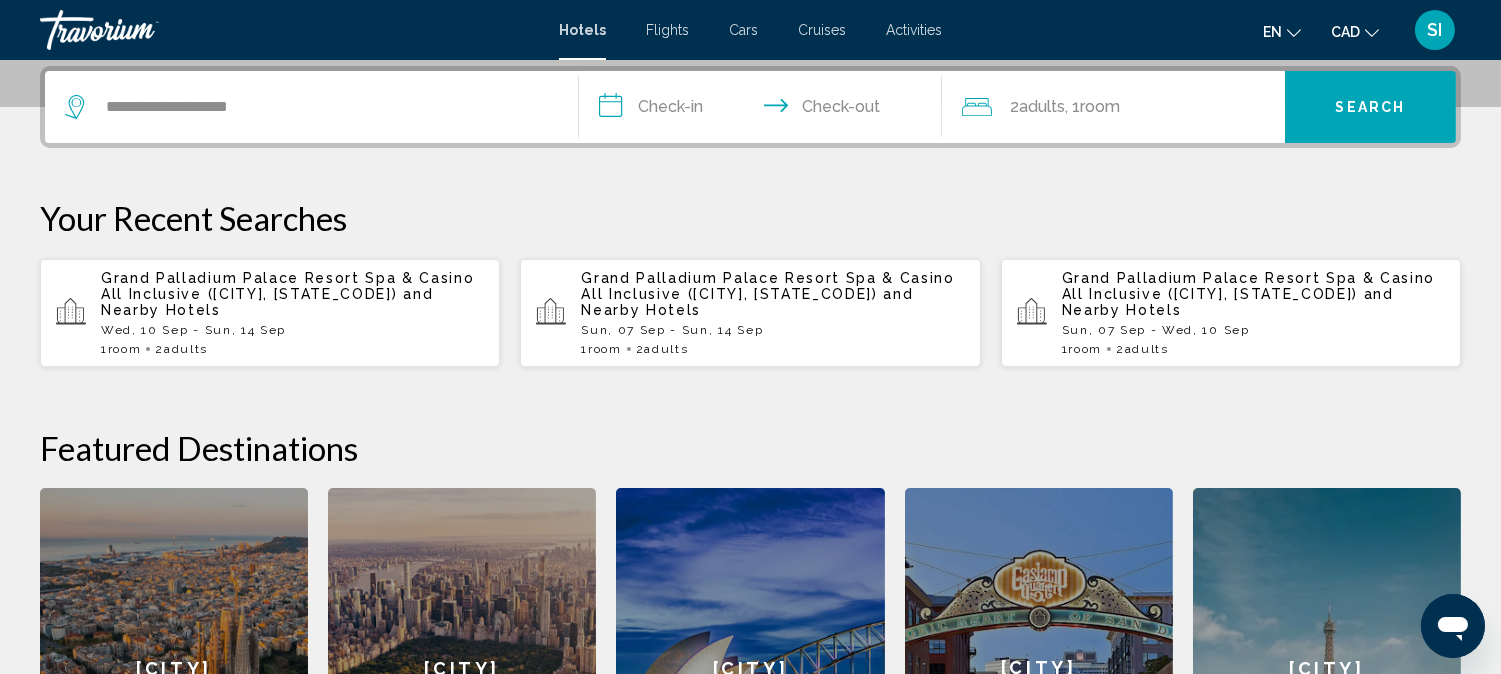 click on "**********" at bounding box center [764, 110] 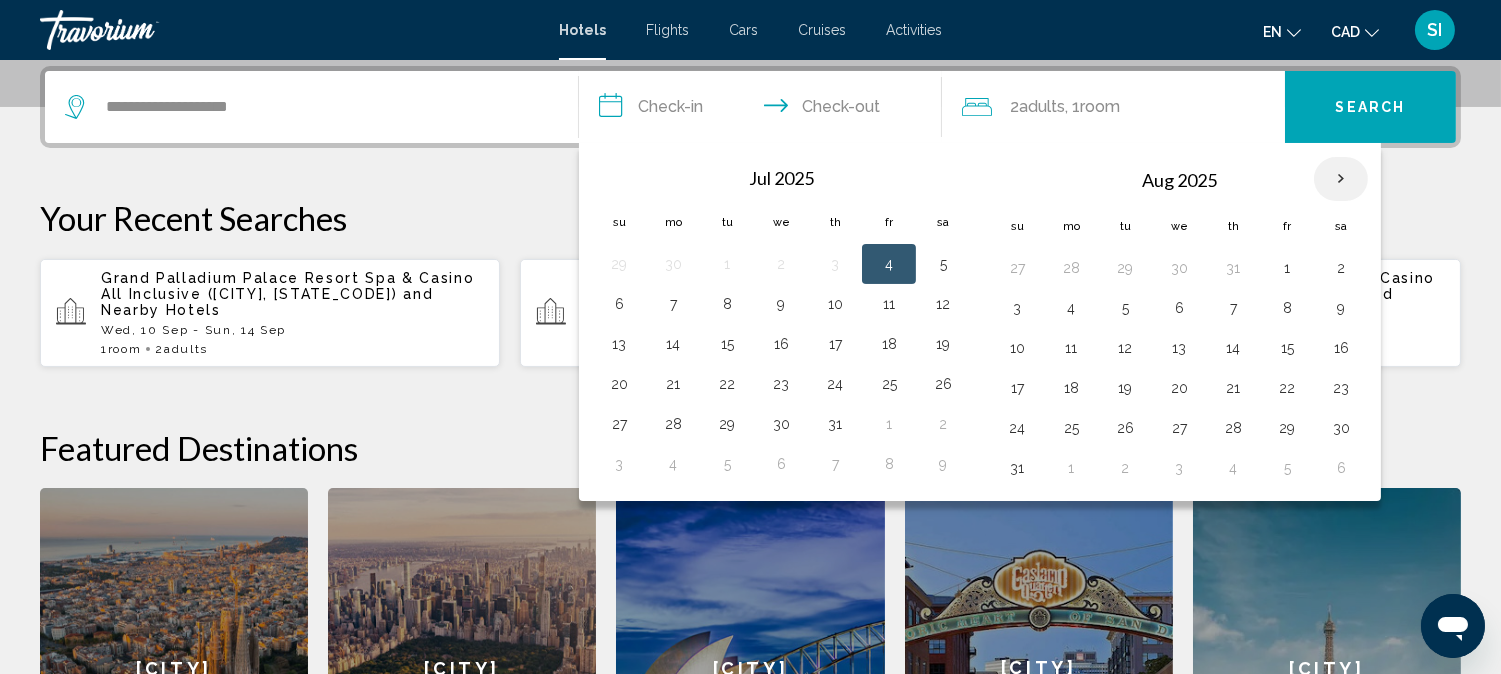 click at bounding box center [1341, 179] 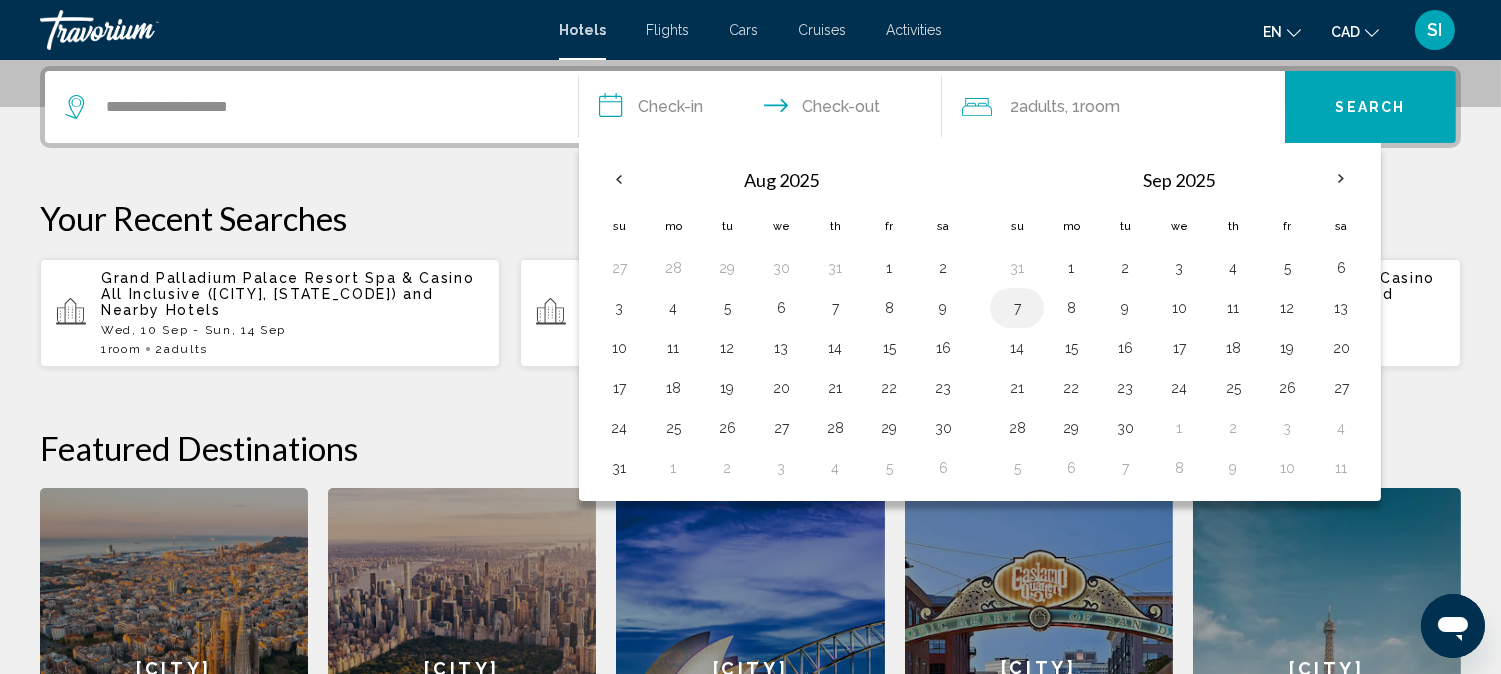 click on "7" at bounding box center [1017, 308] 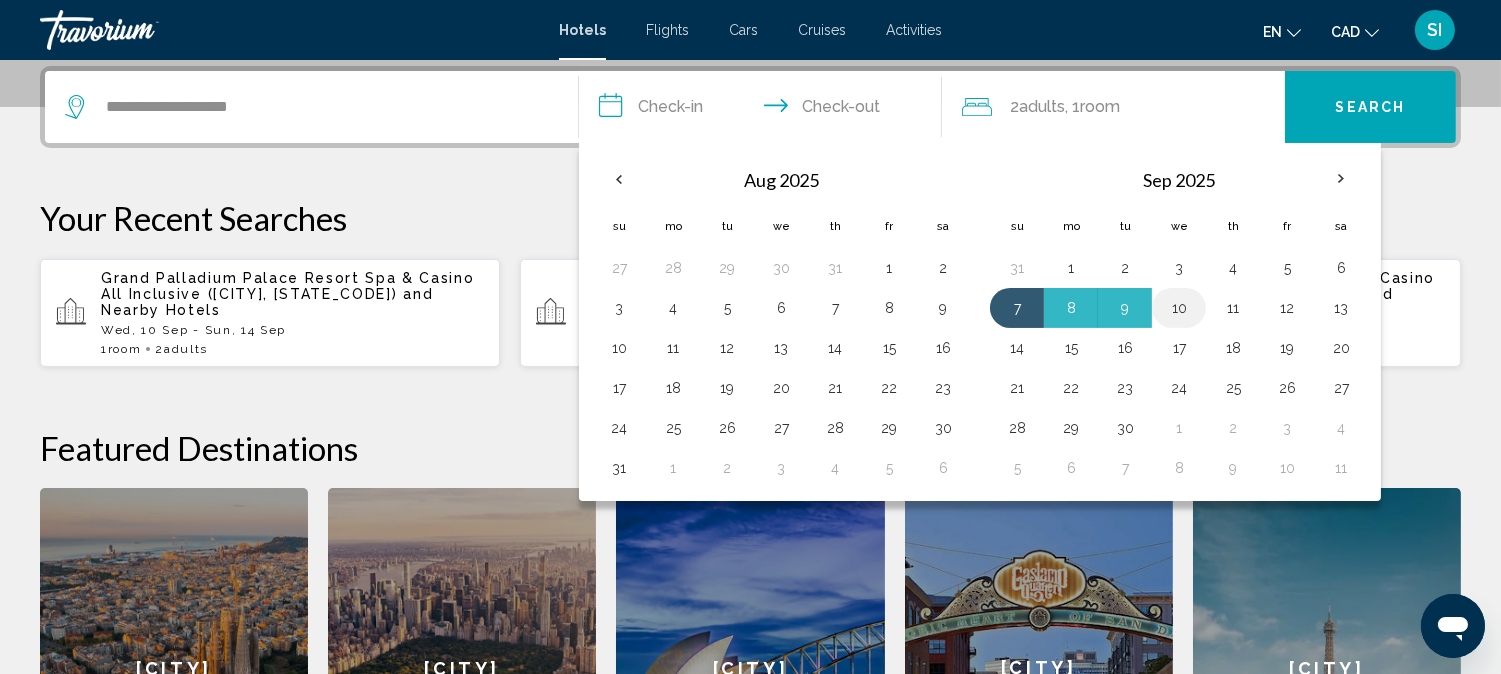 click on "10" at bounding box center [1179, 308] 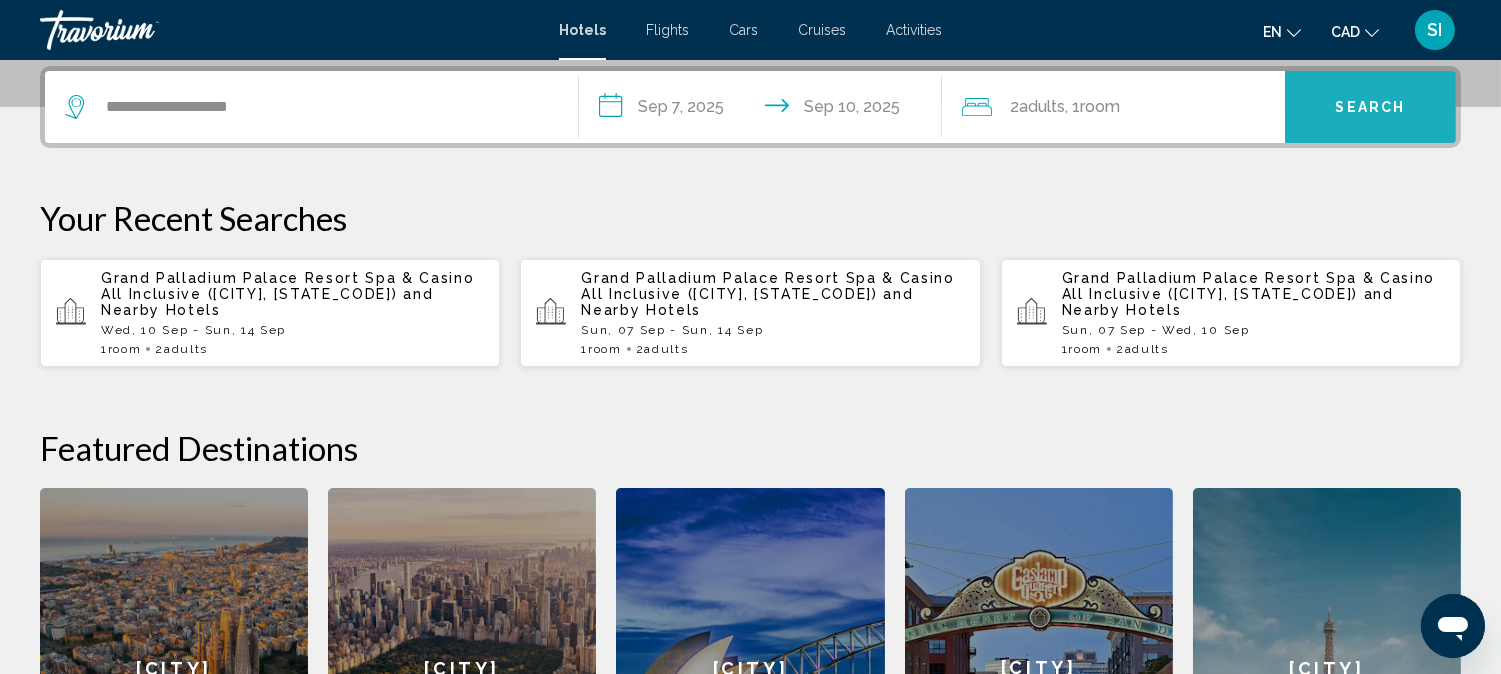 click on "Search" at bounding box center [1370, 107] 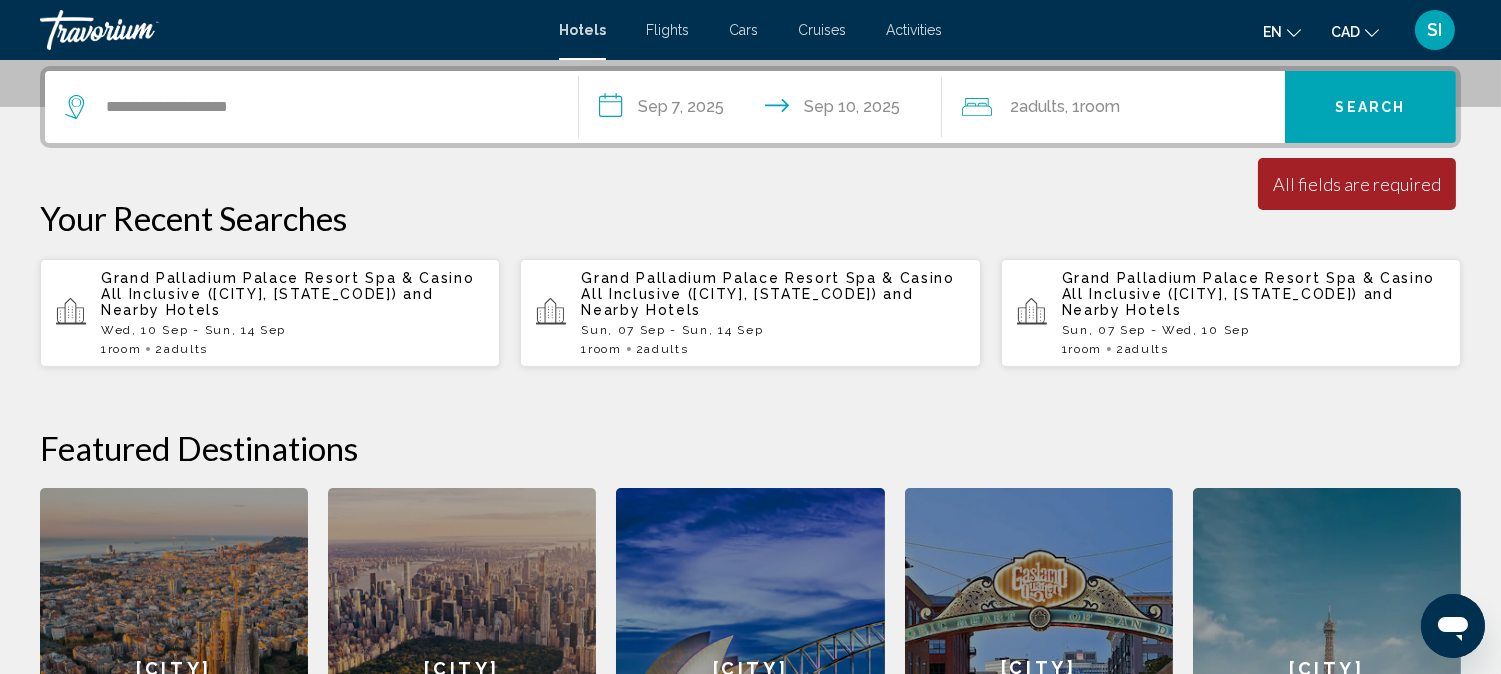 click on "Search" at bounding box center (1371, 108) 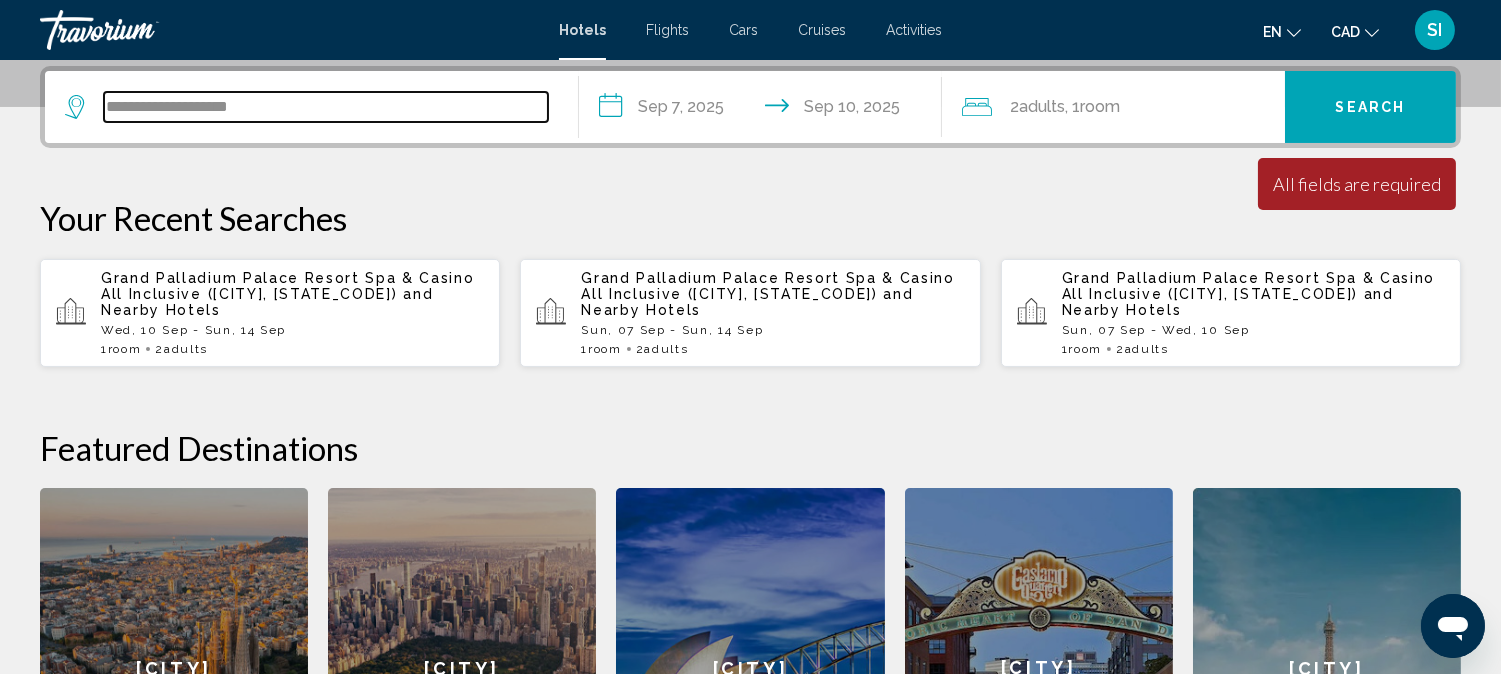 click on "**********" at bounding box center (326, 107) 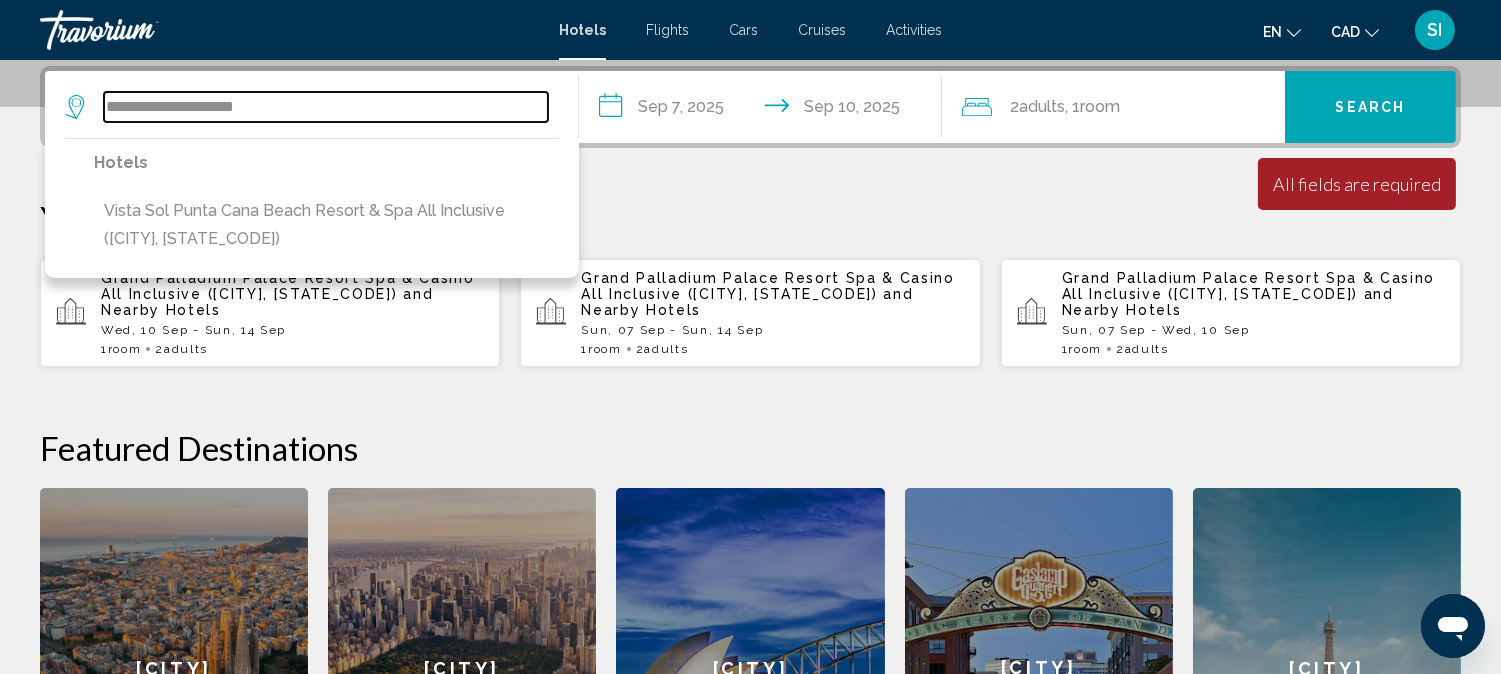 type on "**********" 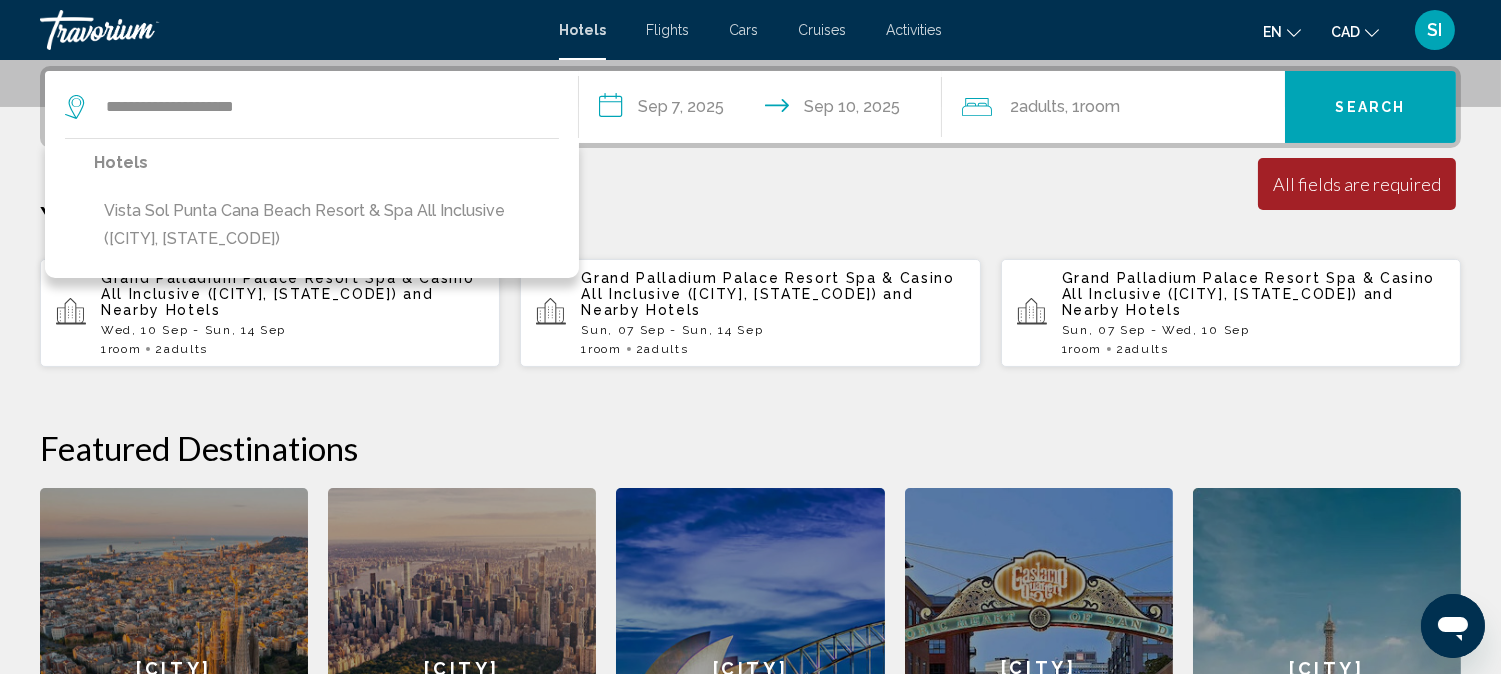 click on "**********" at bounding box center (750, 457) 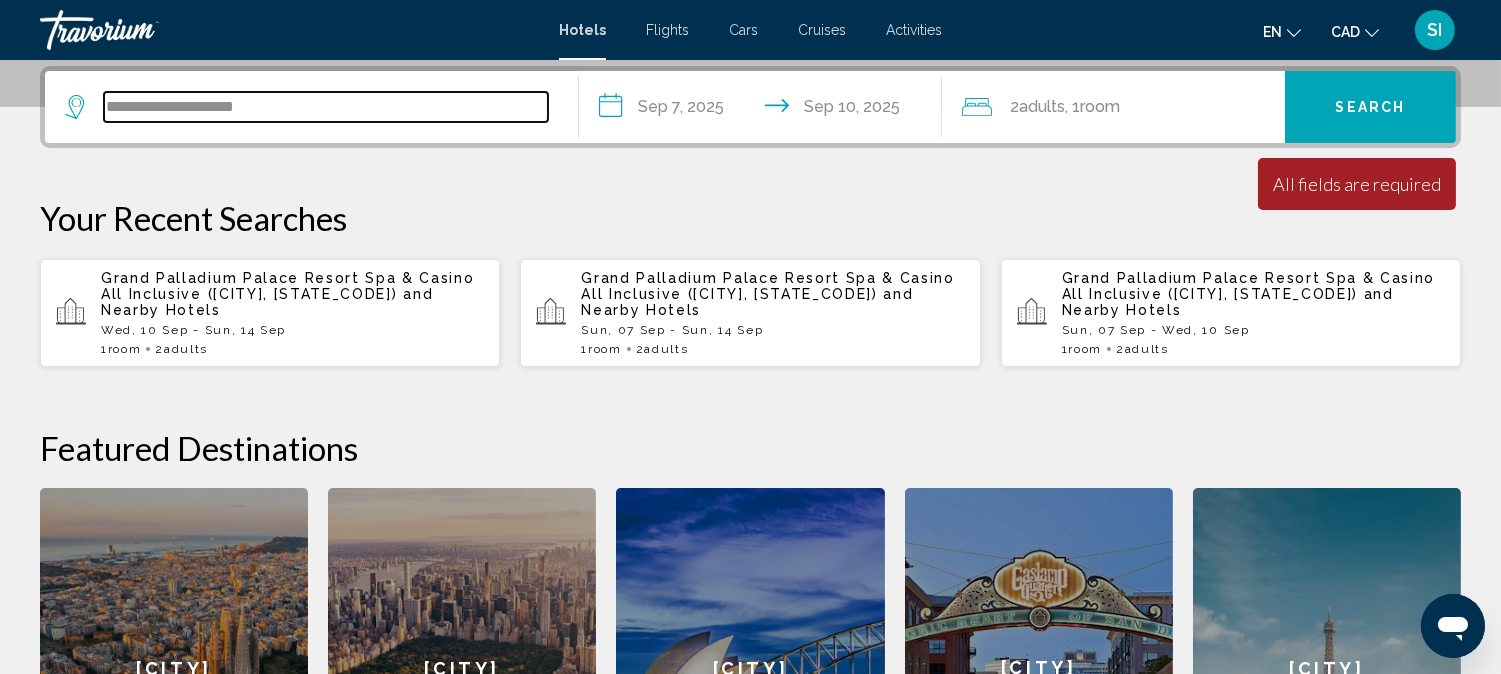 click on "**********" at bounding box center [326, 107] 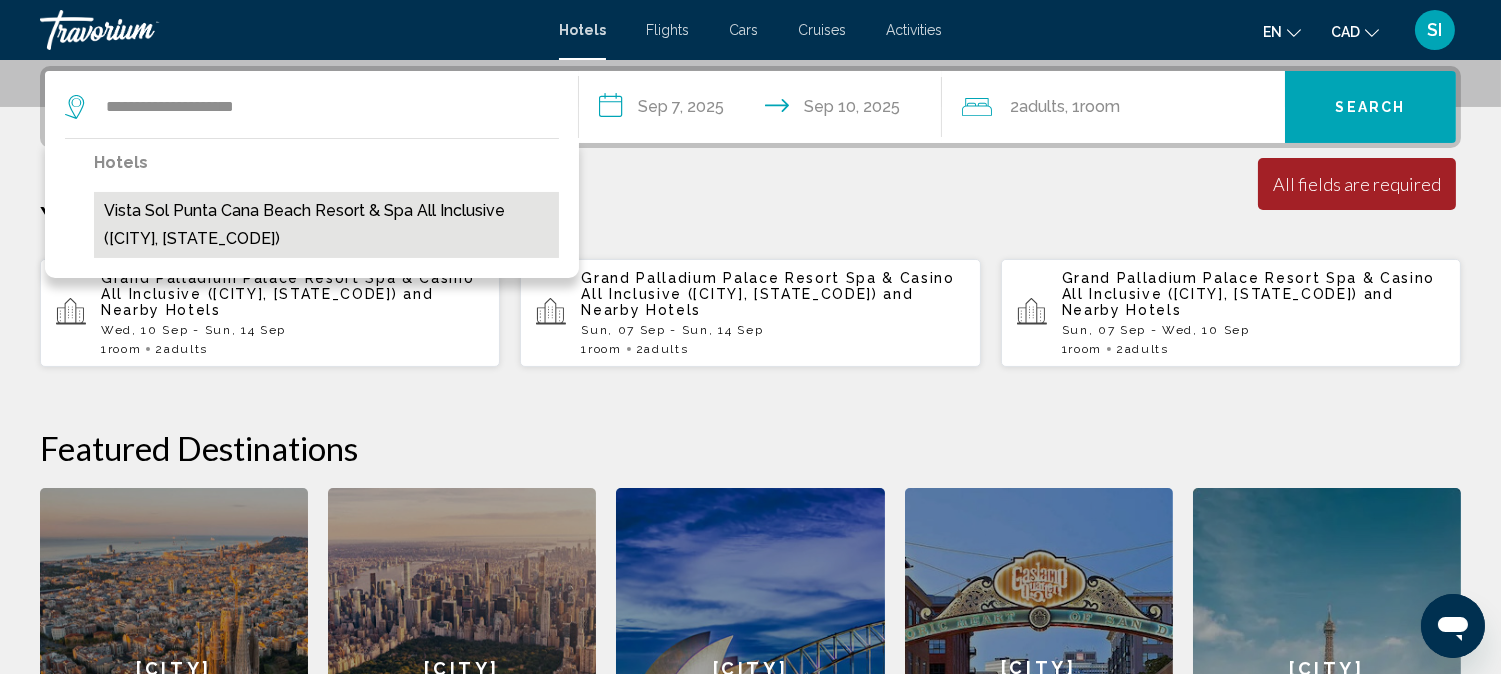 click on "Vista Sol Punta Cana Beach Resort & Spa All Inclusive ([CITY], [STATE_CODE])" at bounding box center [326, 225] 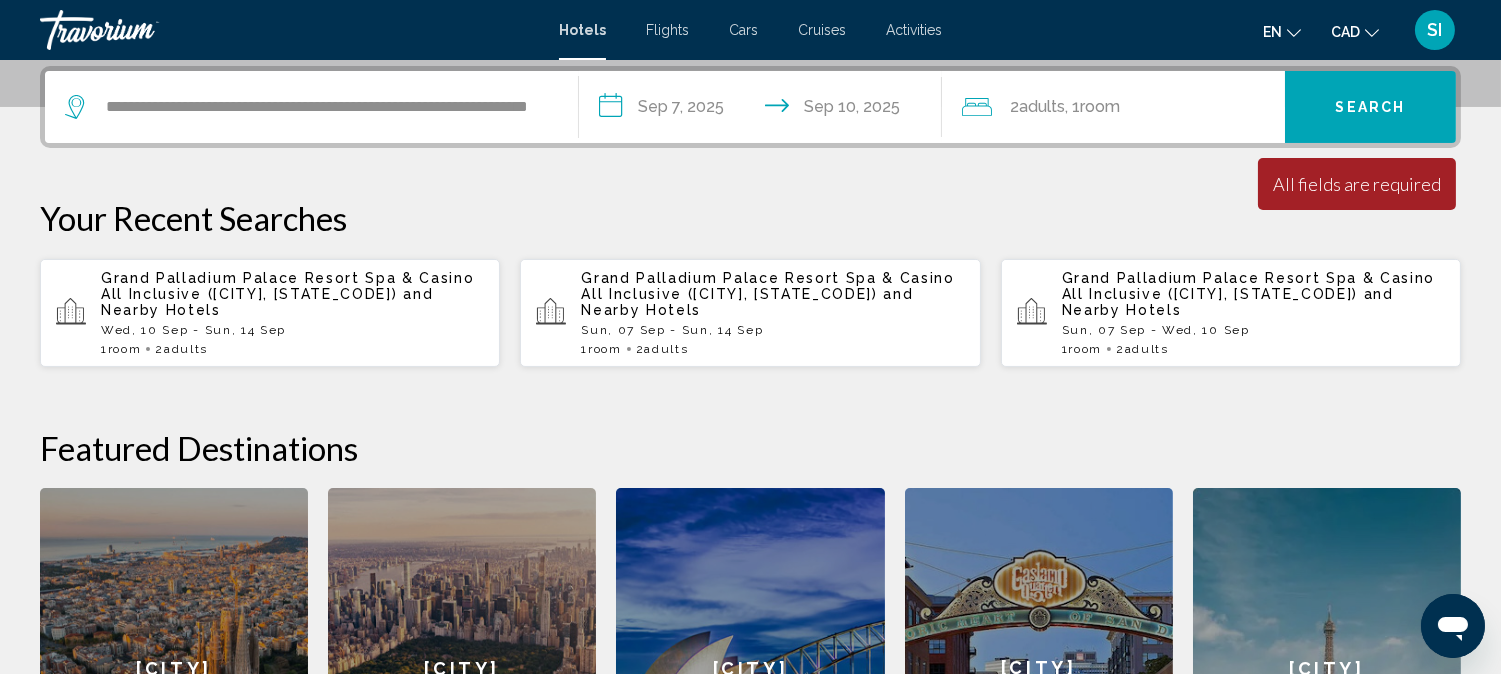 click on "Search" at bounding box center (1370, 107) 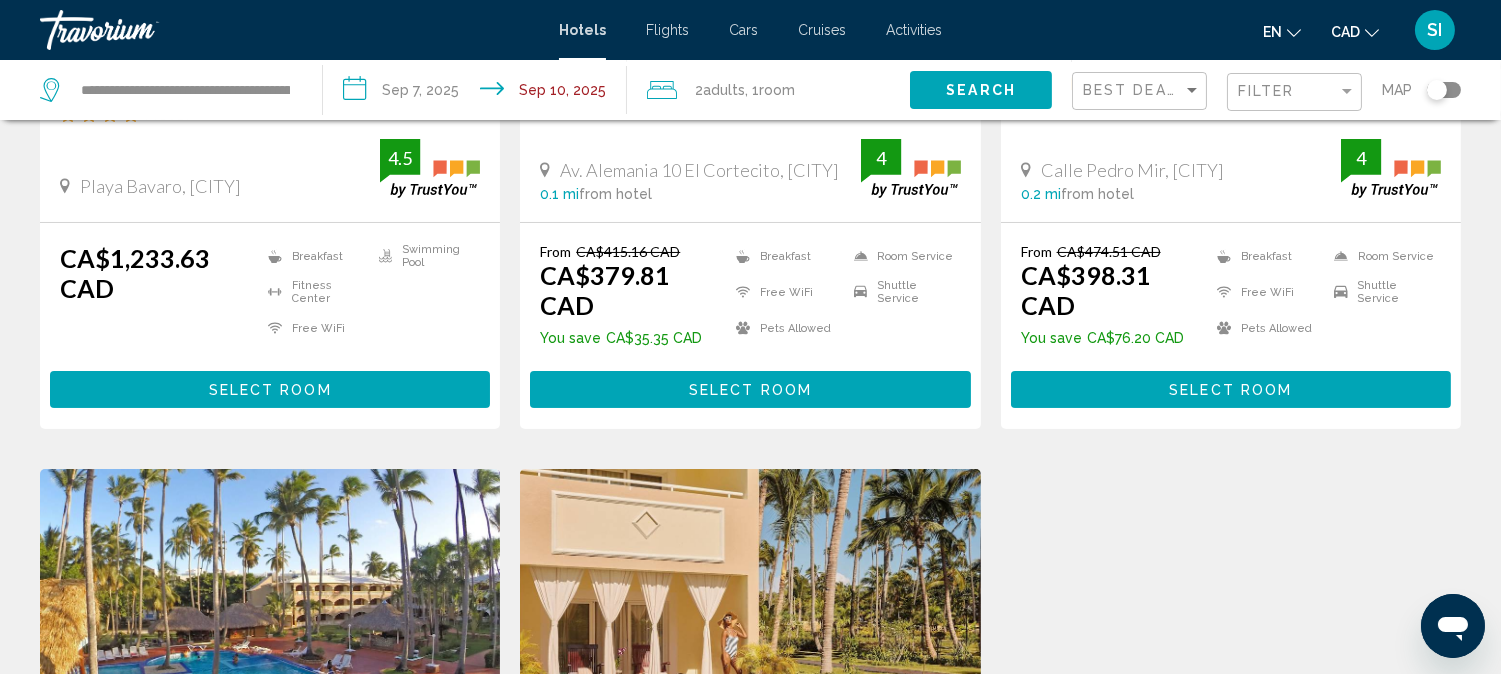 scroll, scrollTop: 0, scrollLeft: 0, axis: both 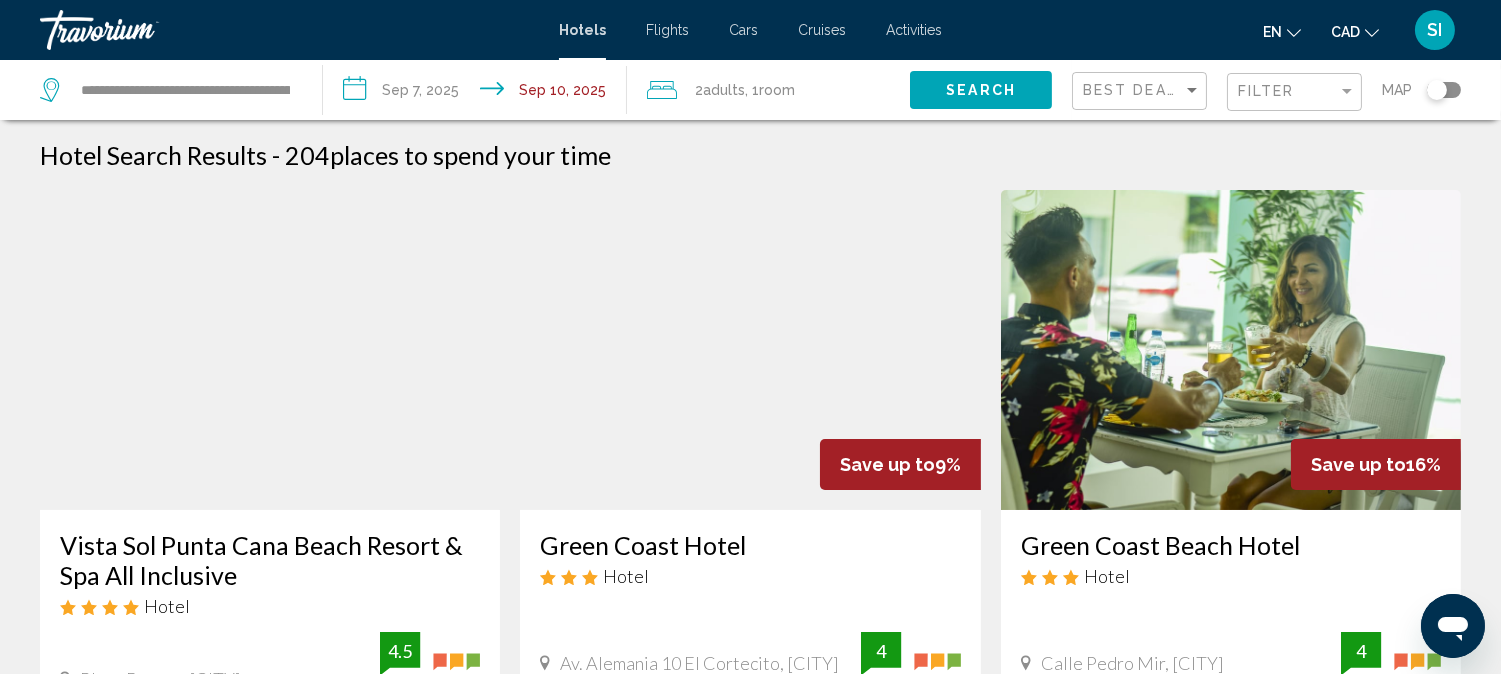 click on "Save up to 16% Green Coast Beach Hotel
Hotel
Calle Pedro Mir, [CITY] 0.2 mi from hotel 4 From CA$474.51 CAD CA$398.31 CAD You save CA$76.20 CAD
Breakfast
Free WiFi
Pets Allowed
Room Service
Shuttle Service 4 Select Room" at bounding box center (1231, 556) 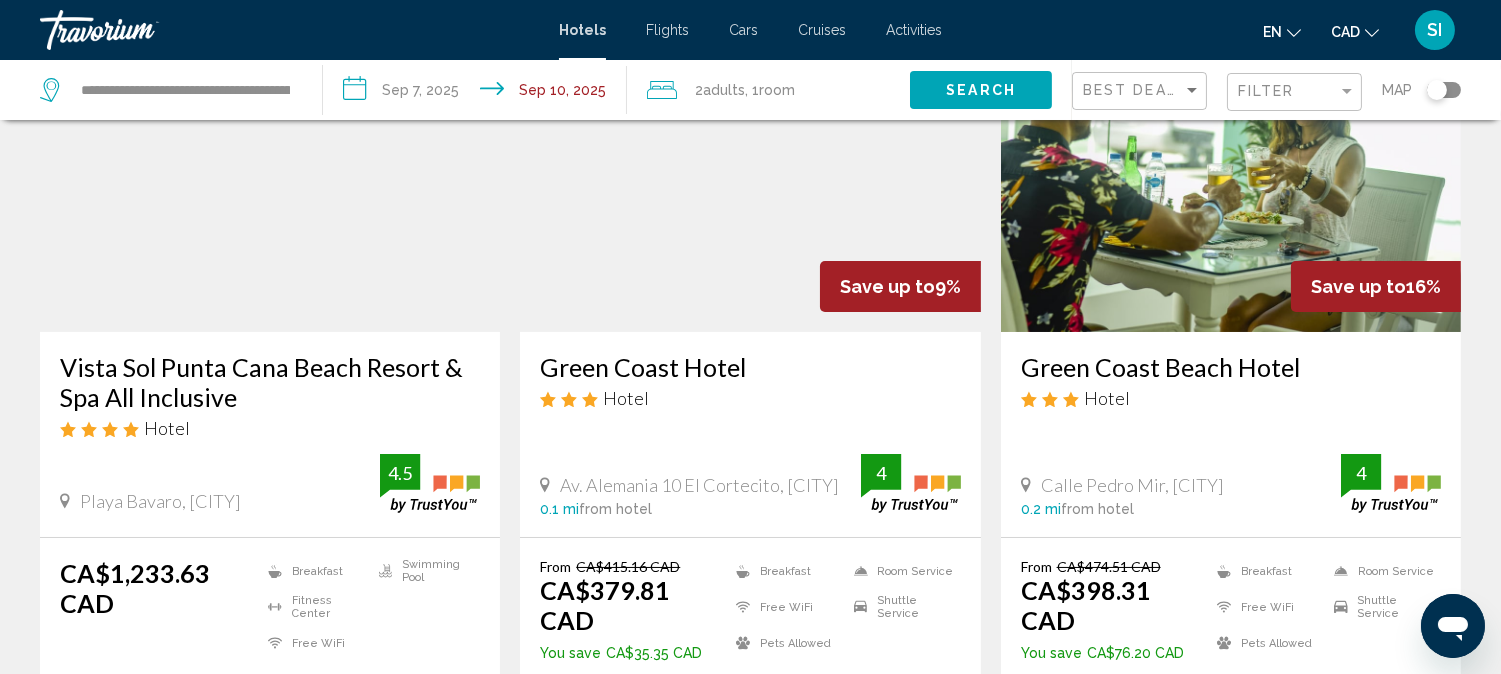 scroll, scrollTop: 177, scrollLeft: 0, axis: vertical 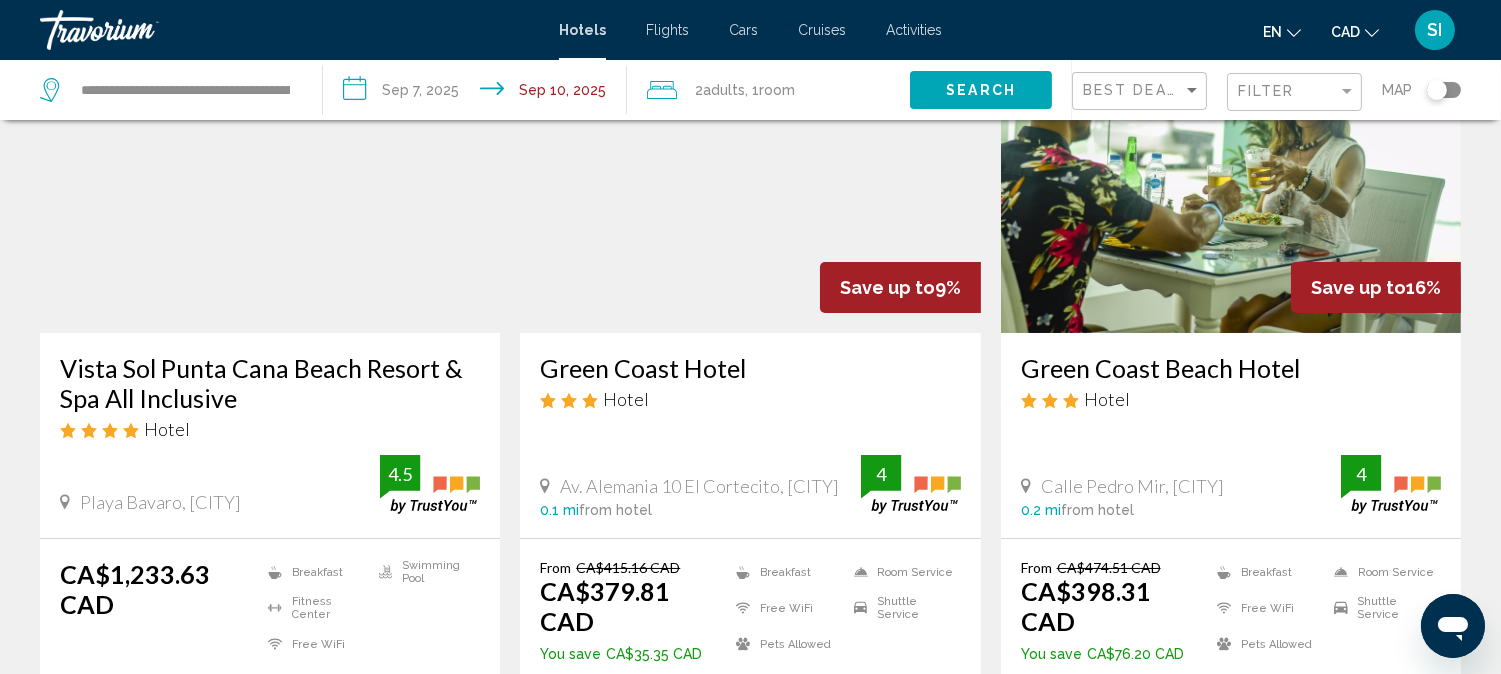 click on "Hotel" at bounding box center (270, 429) 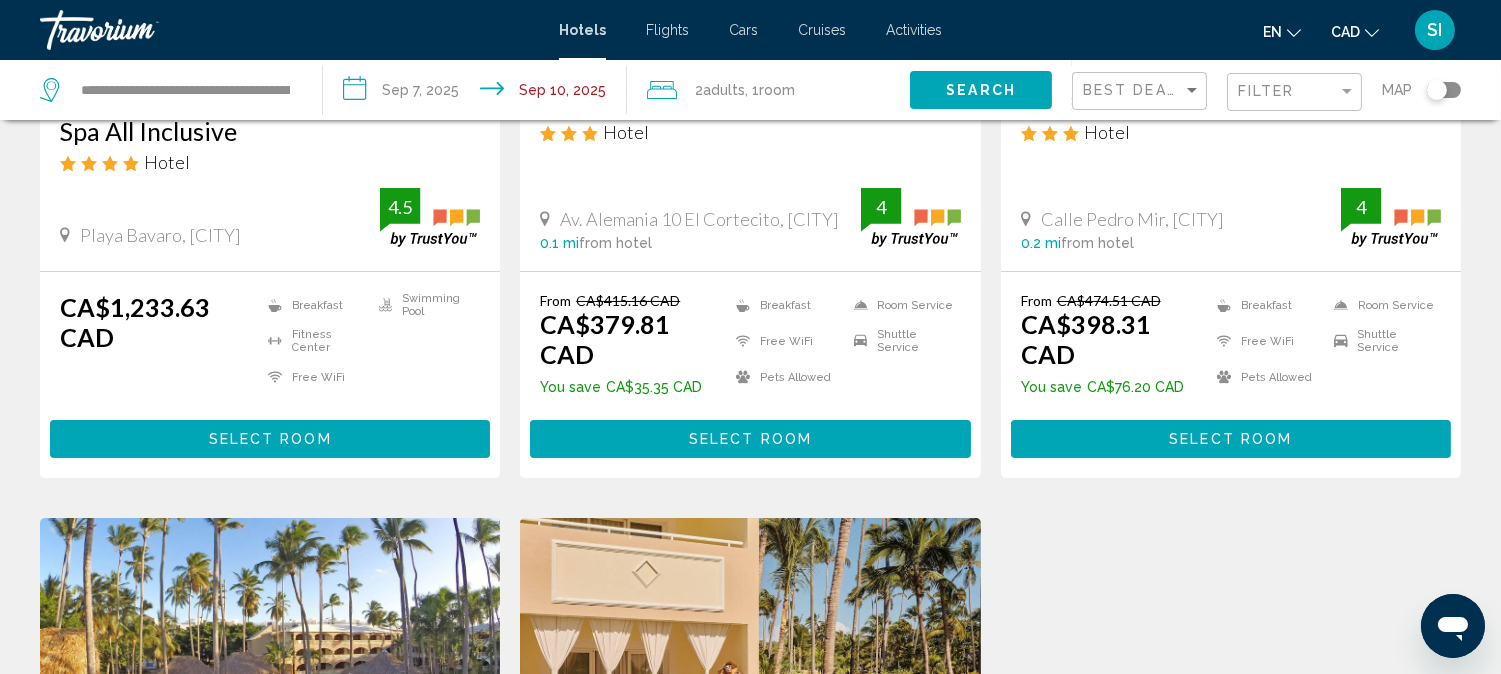 scroll, scrollTop: 488, scrollLeft: 0, axis: vertical 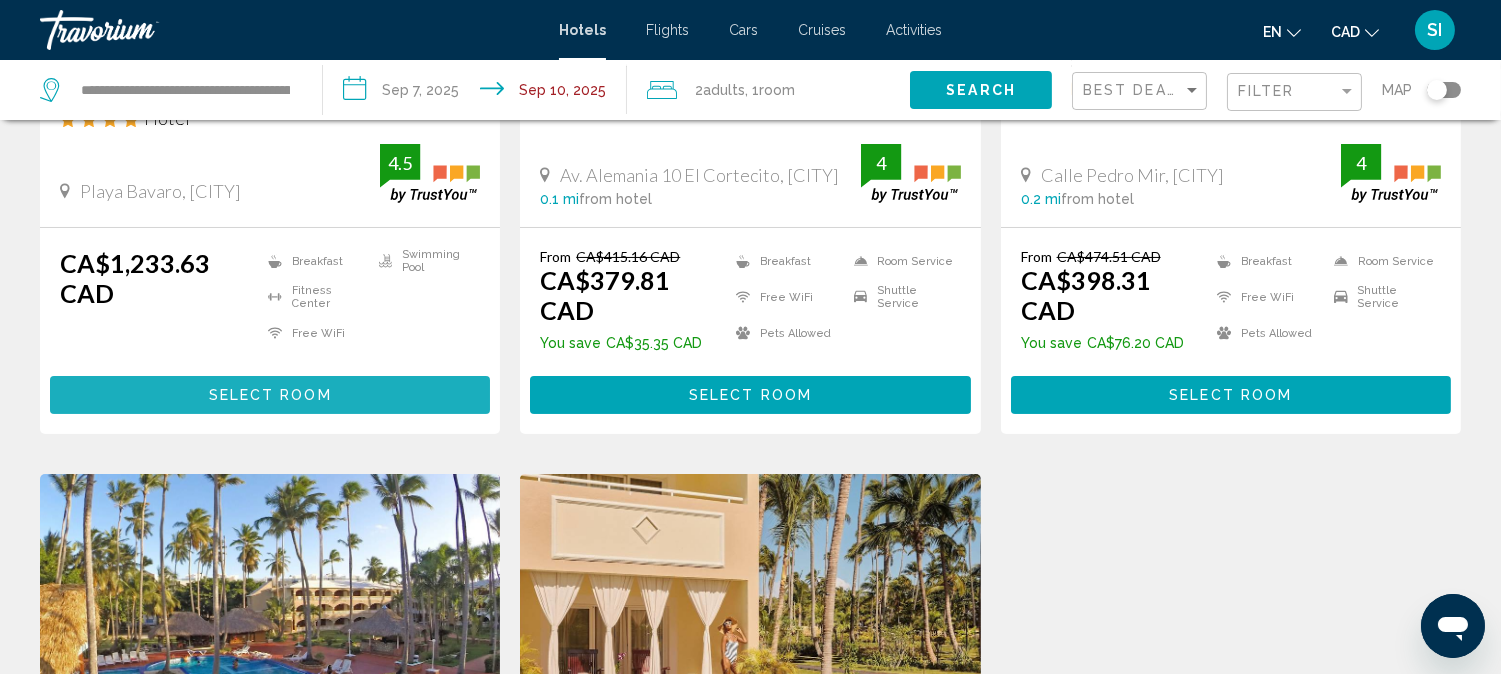 click on "Select Room" at bounding box center (270, 396) 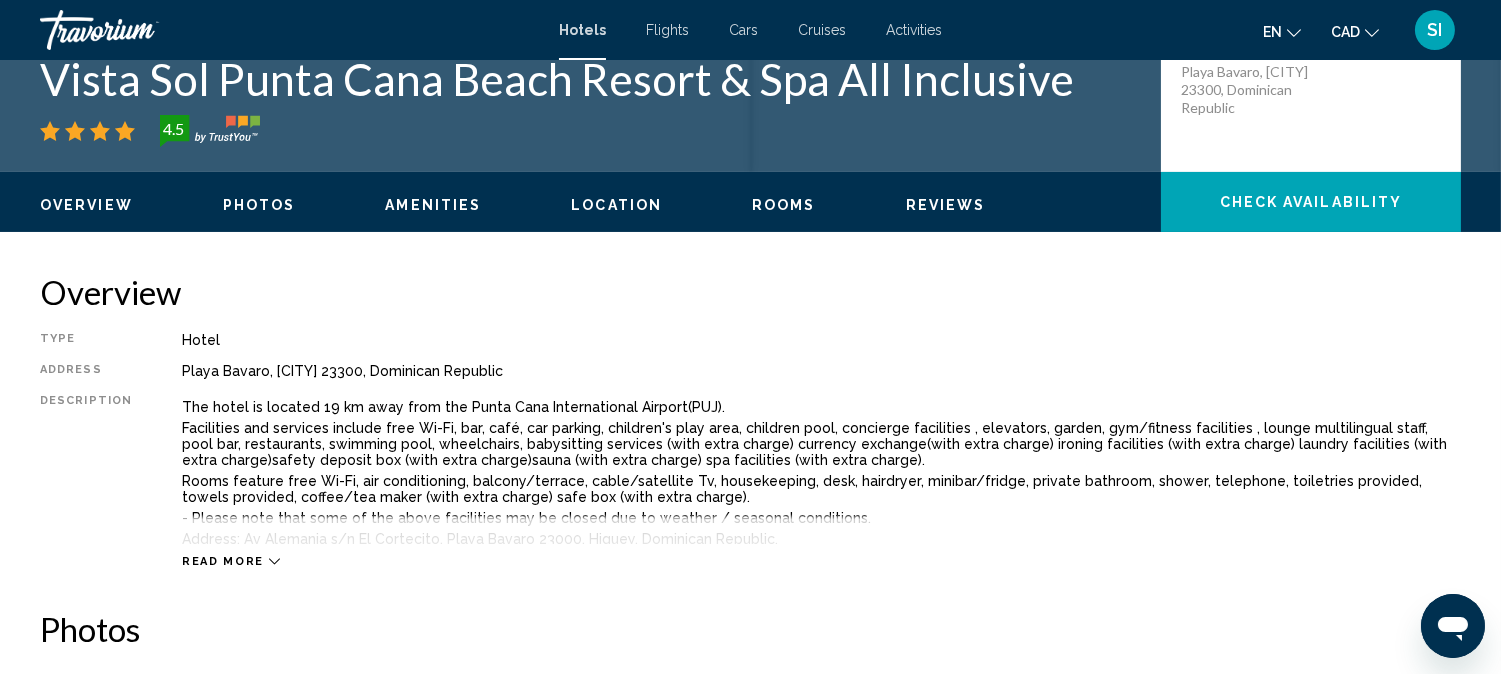 scroll, scrollTop: 22, scrollLeft: 0, axis: vertical 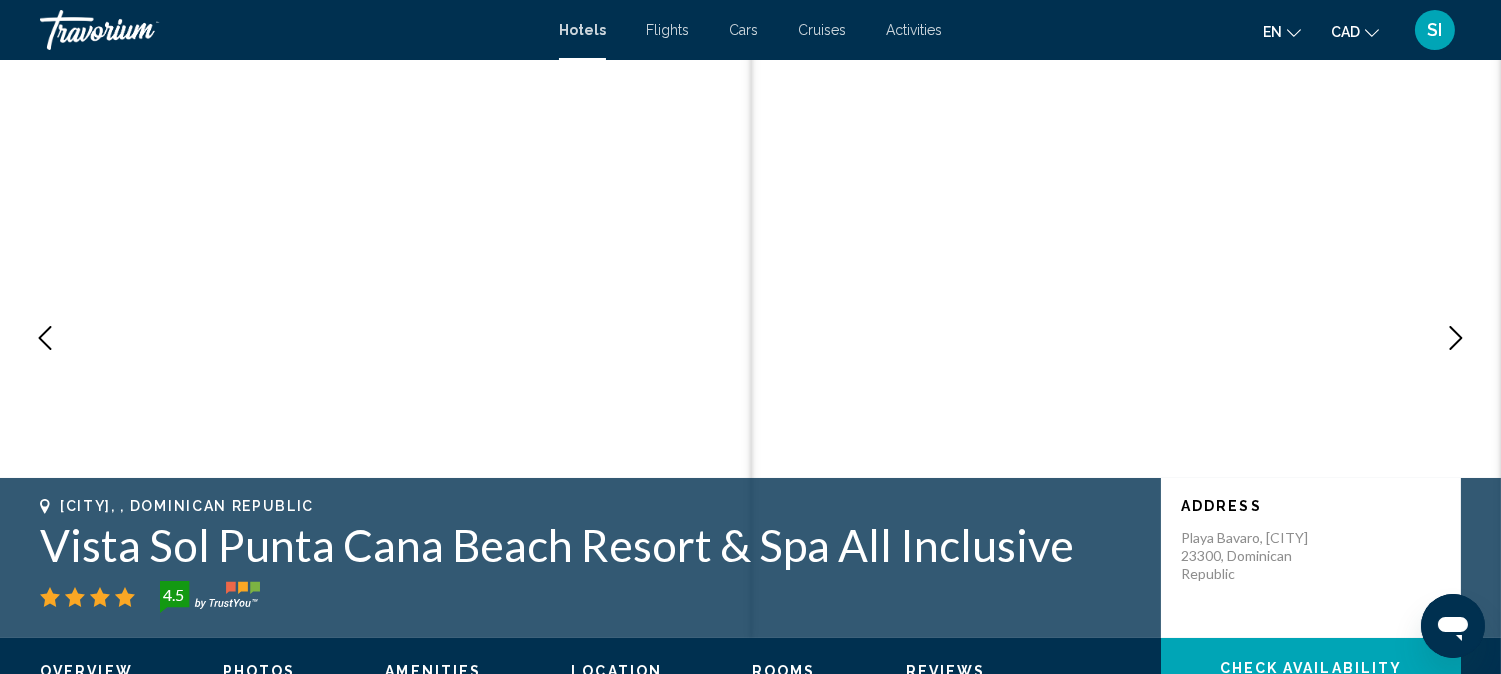 type 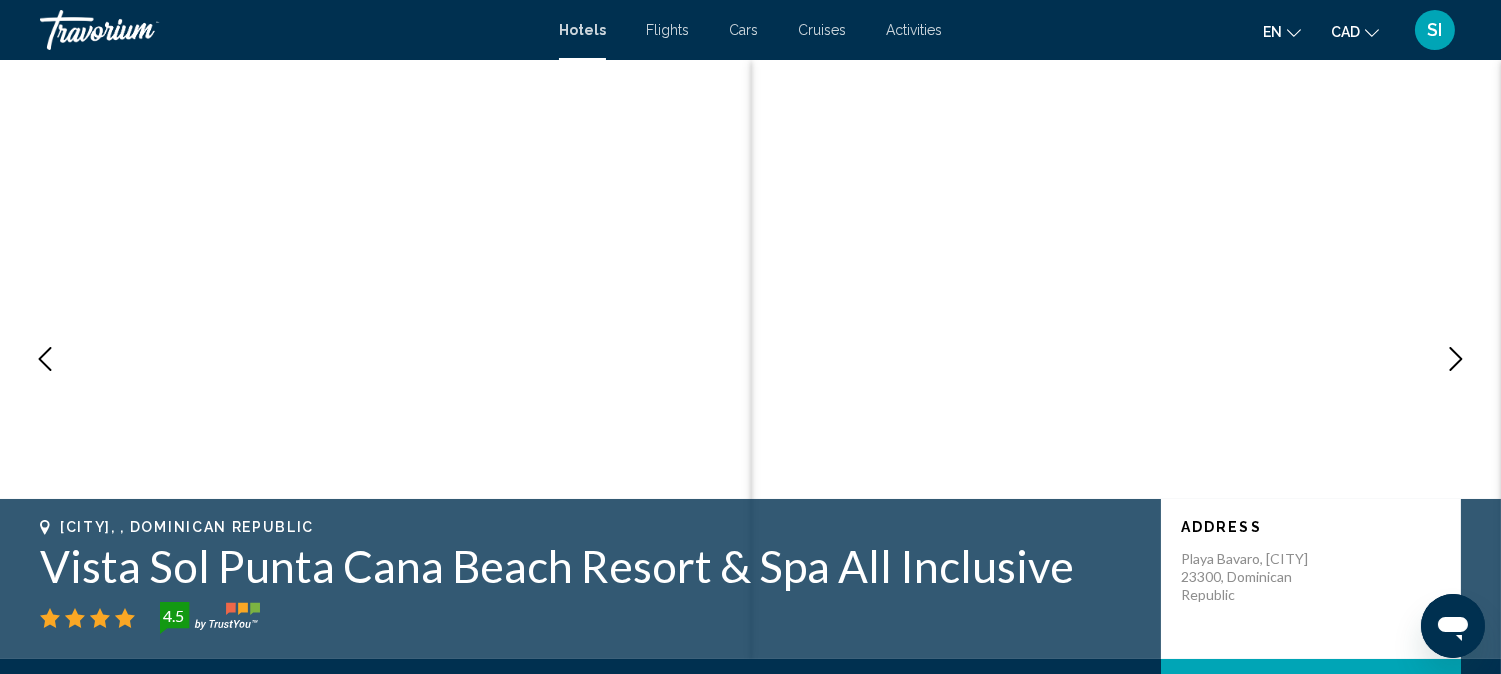 scroll, scrollTop: 0, scrollLeft: 0, axis: both 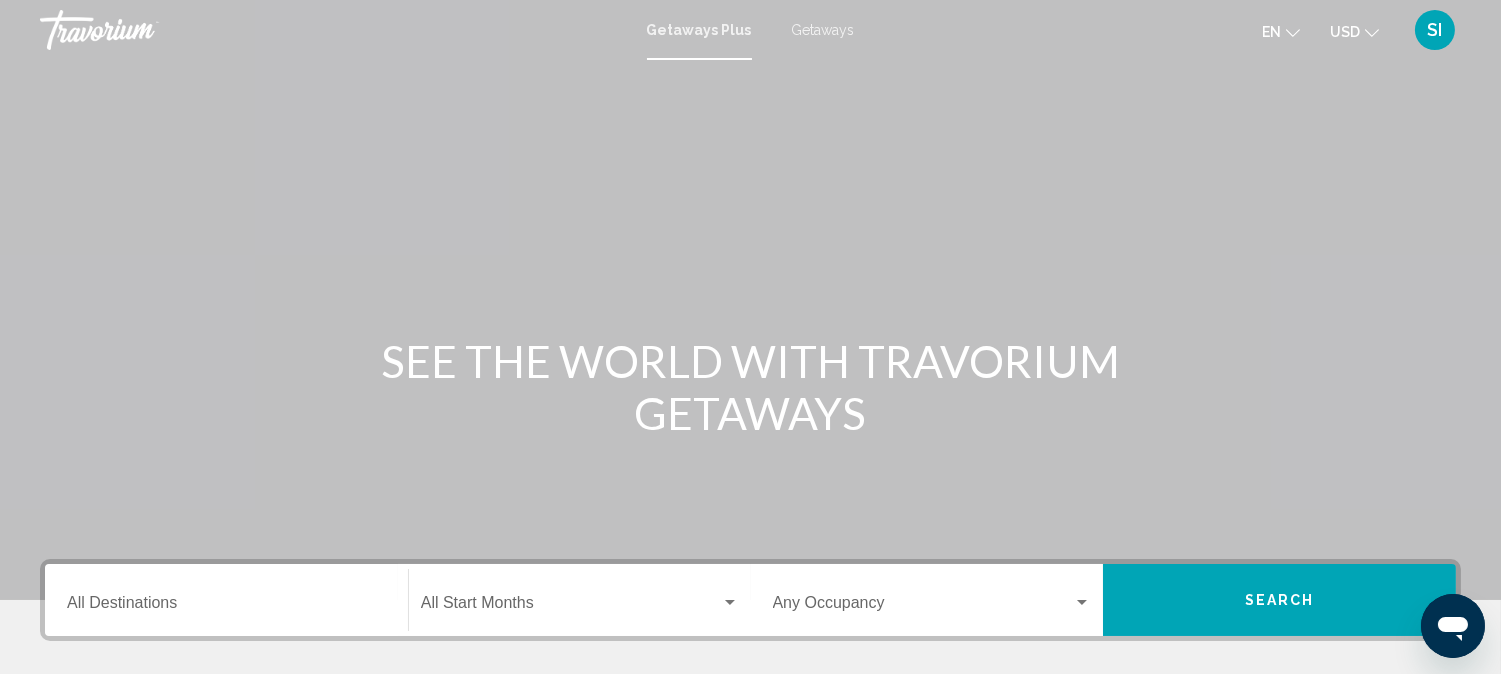 click on "SEE THE WORLD WITH TRAVORIUM GETAWAYS" at bounding box center [750, 387] 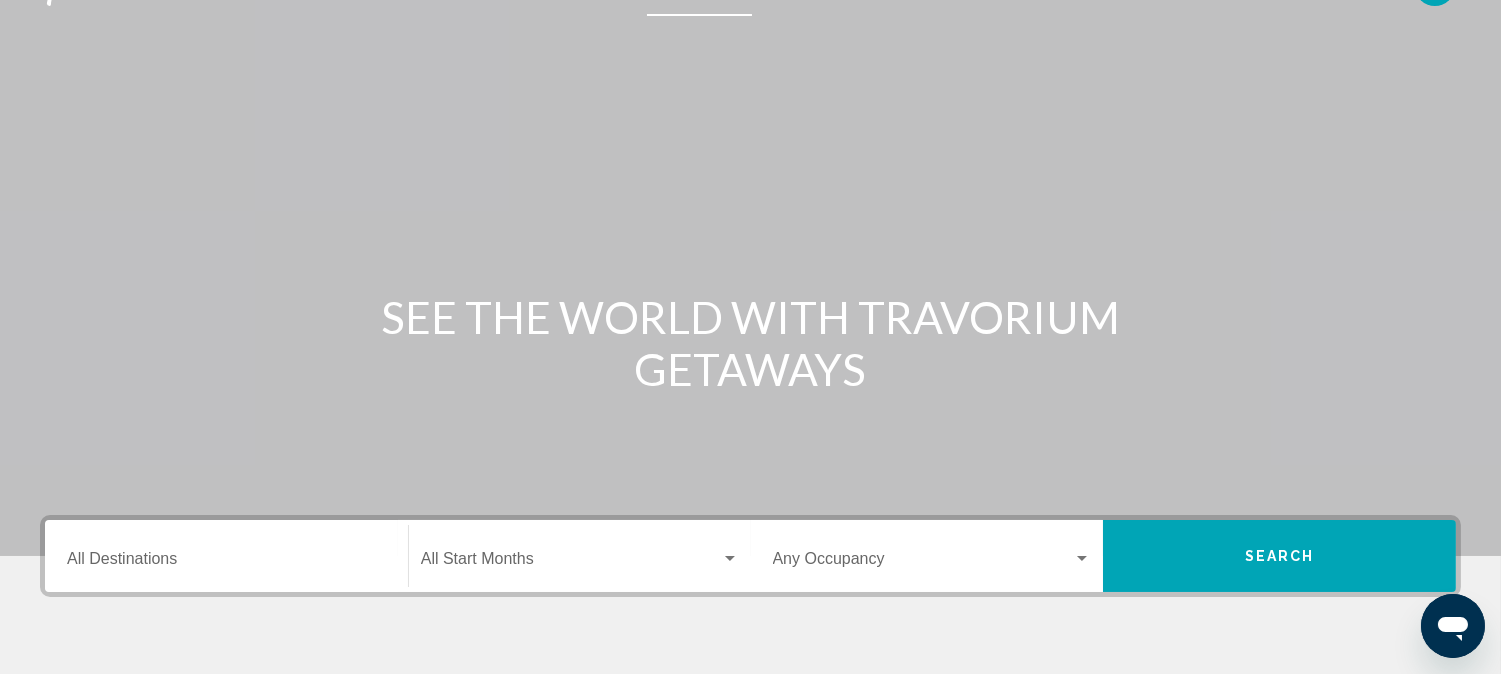 scroll, scrollTop: 0, scrollLeft: 0, axis: both 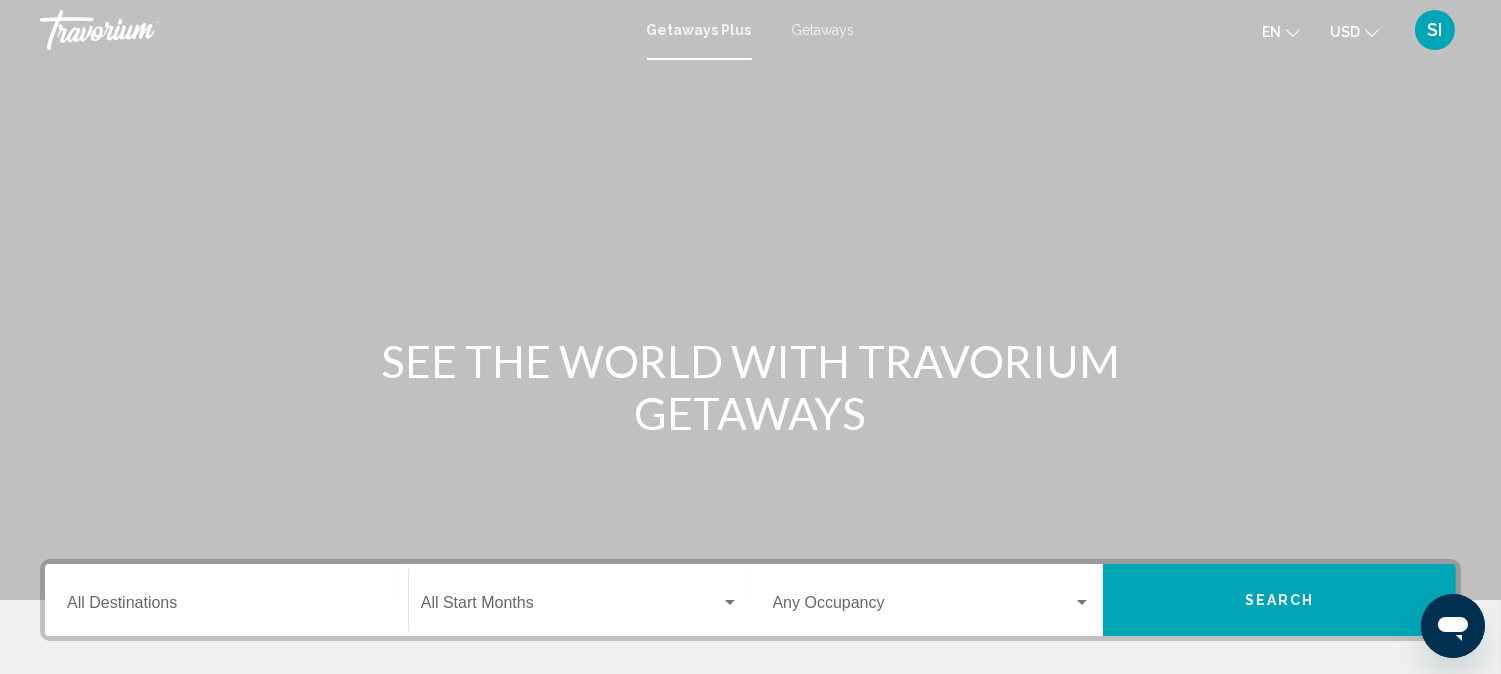 click at bounding box center (750, 300) 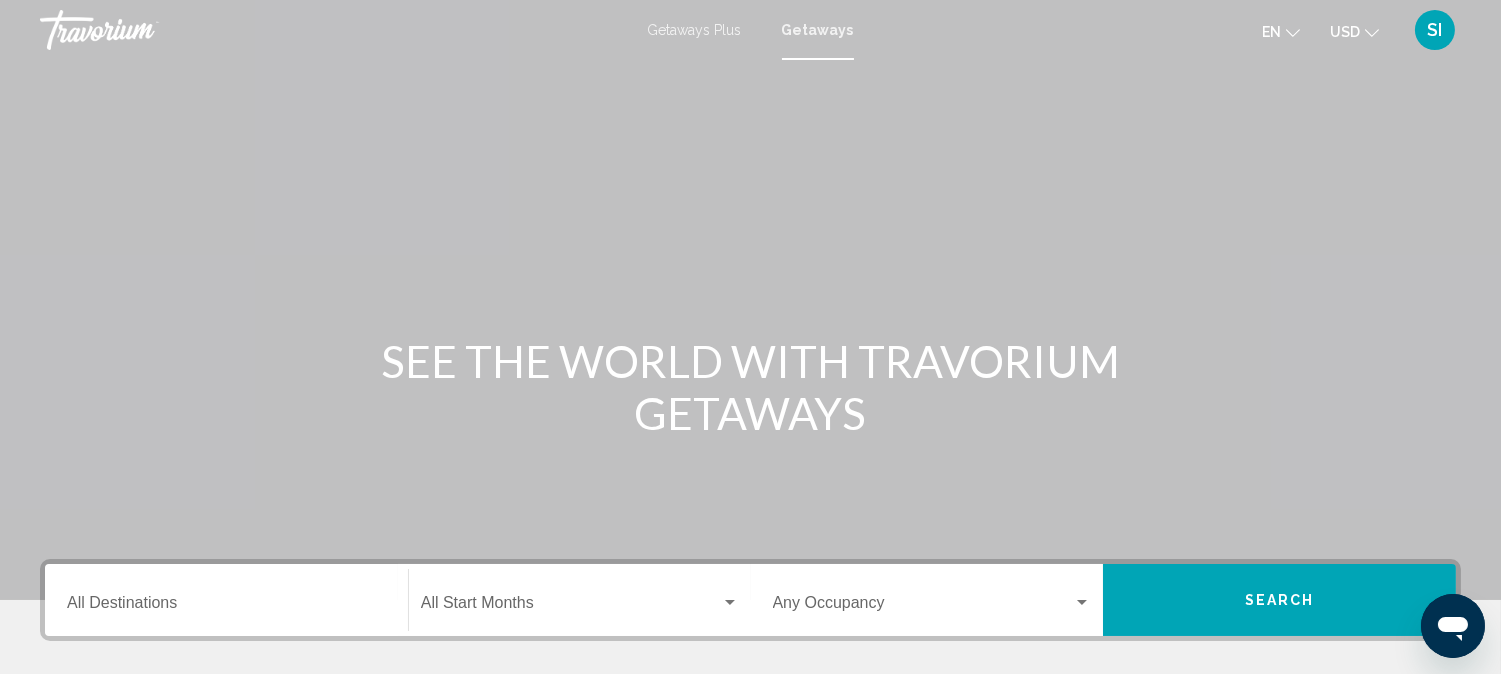 click on "Getaways Plus" at bounding box center (695, 30) 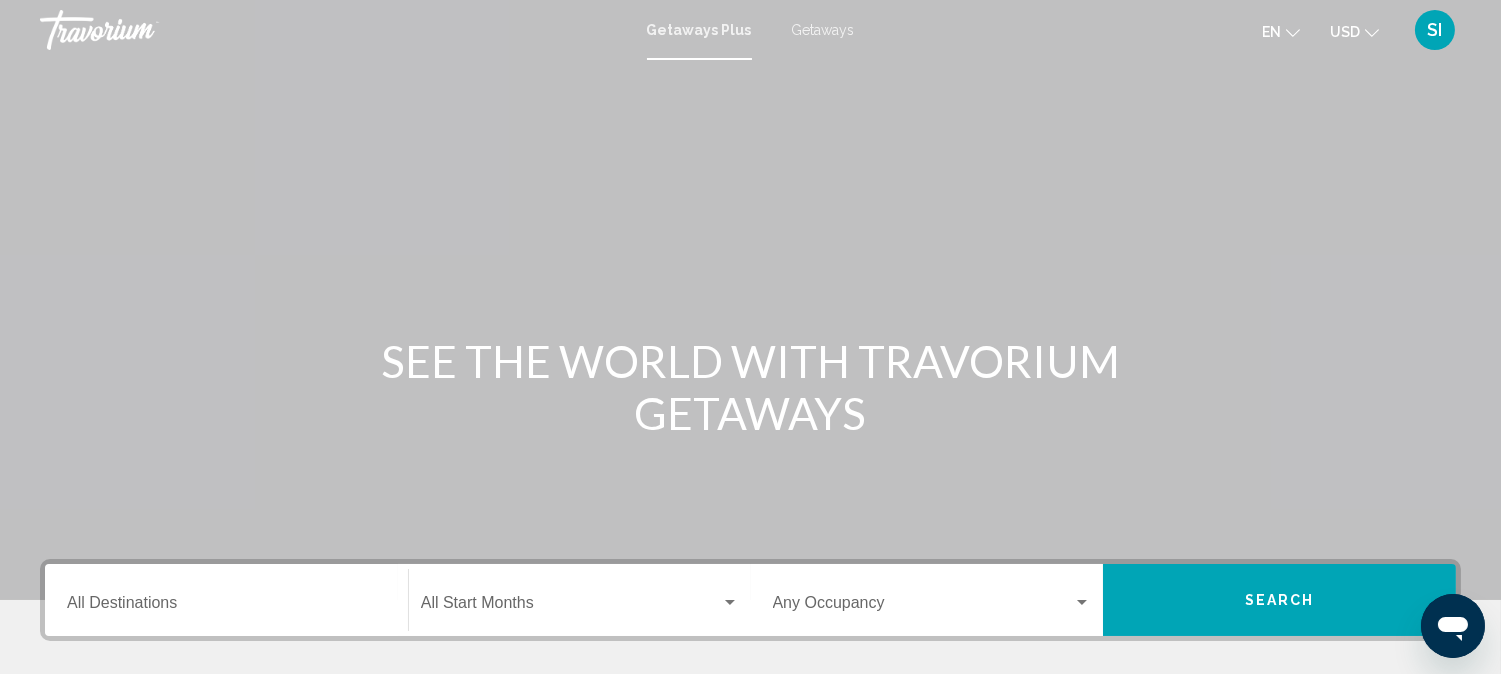 click at bounding box center (750, 300) 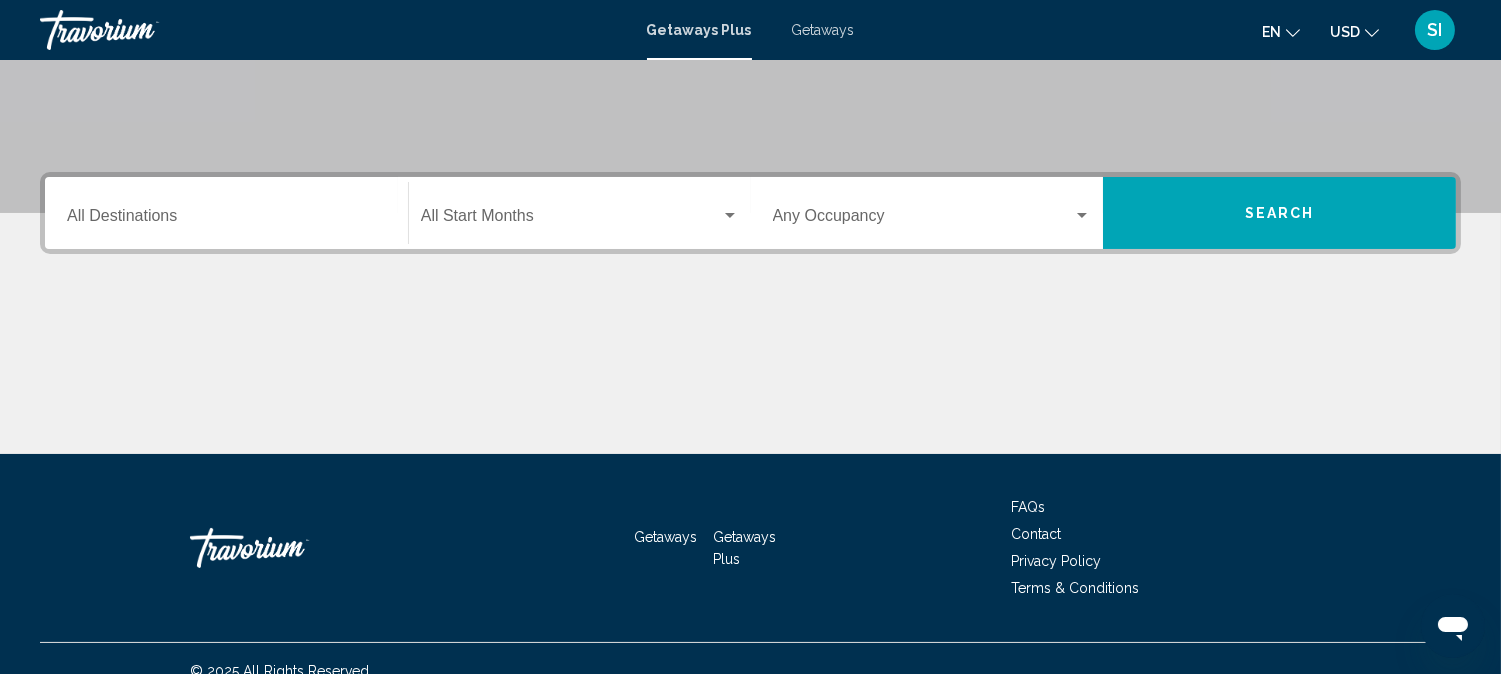 scroll, scrollTop: 411, scrollLeft: 0, axis: vertical 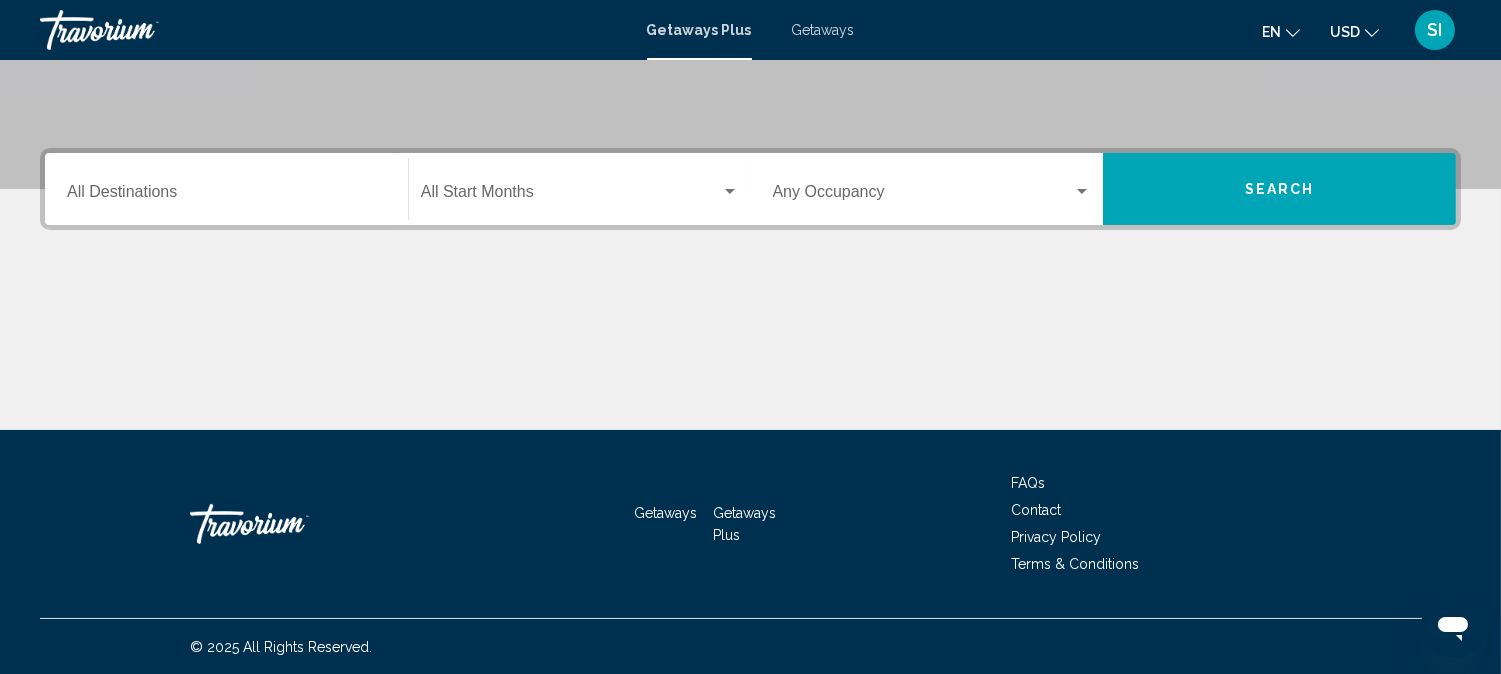 click at bounding box center (1082, 191) 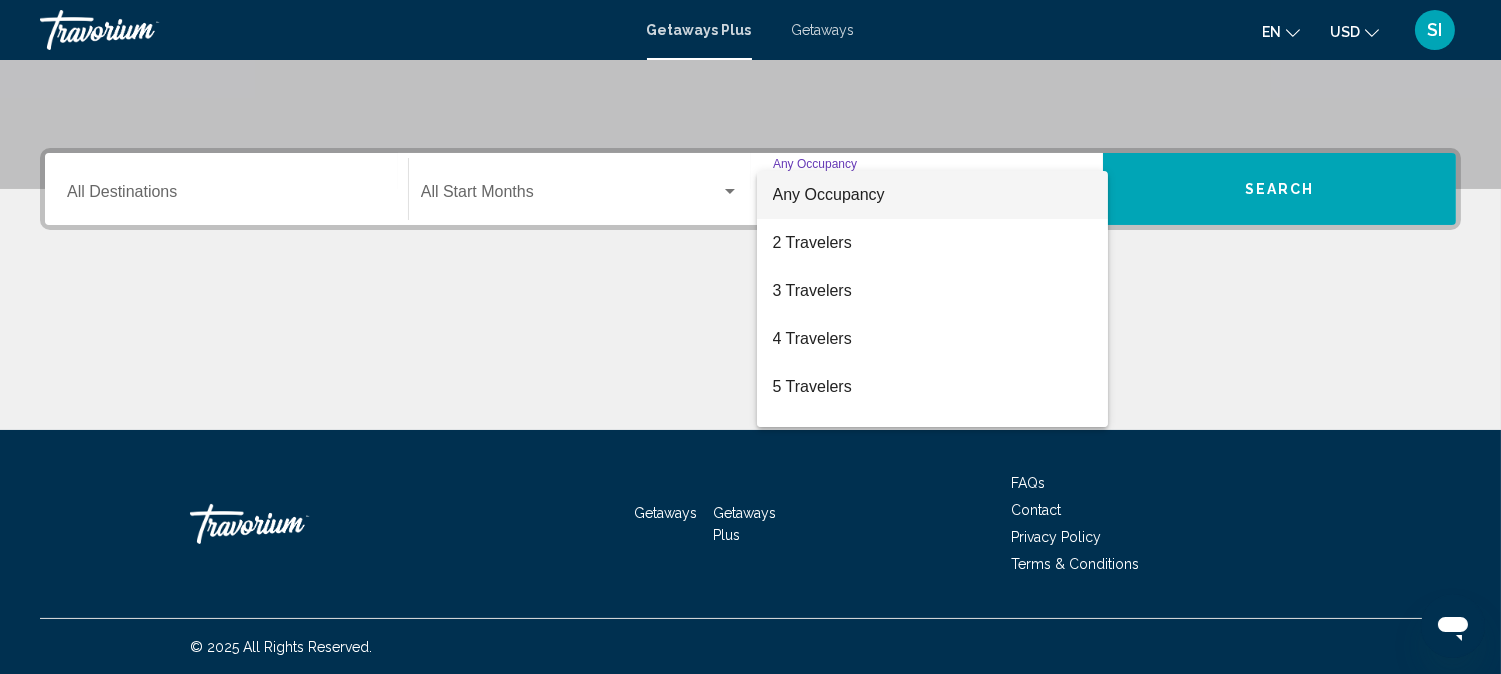 click at bounding box center [750, 337] 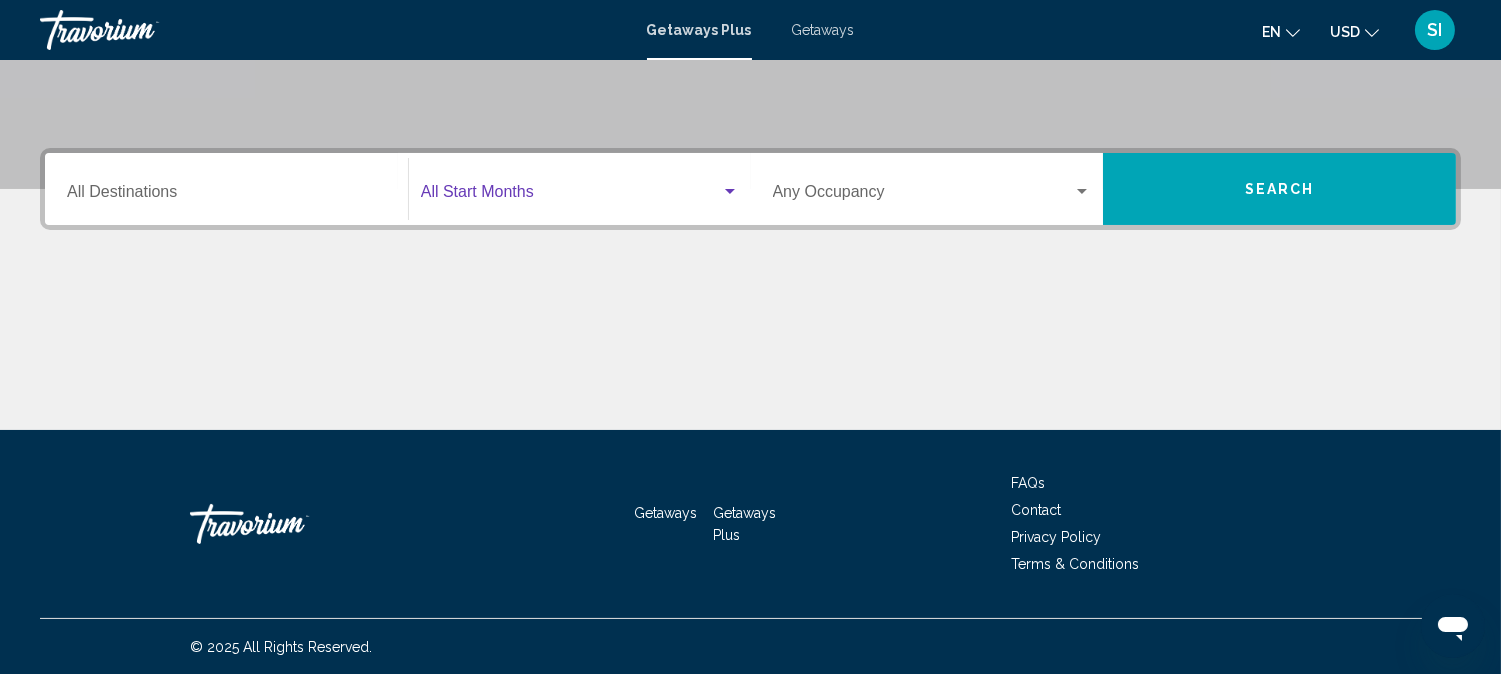 click at bounding box center [730, 191] 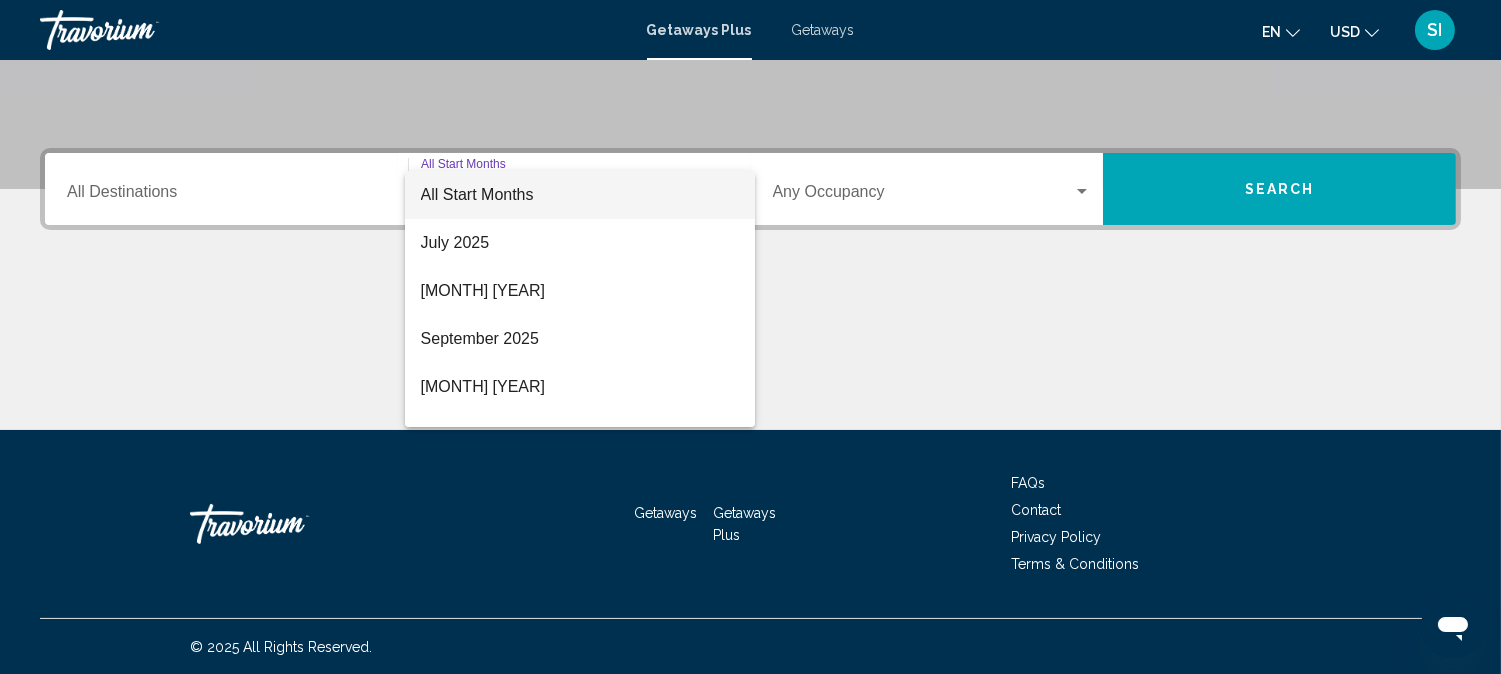 click at bounding box center [750, 337] 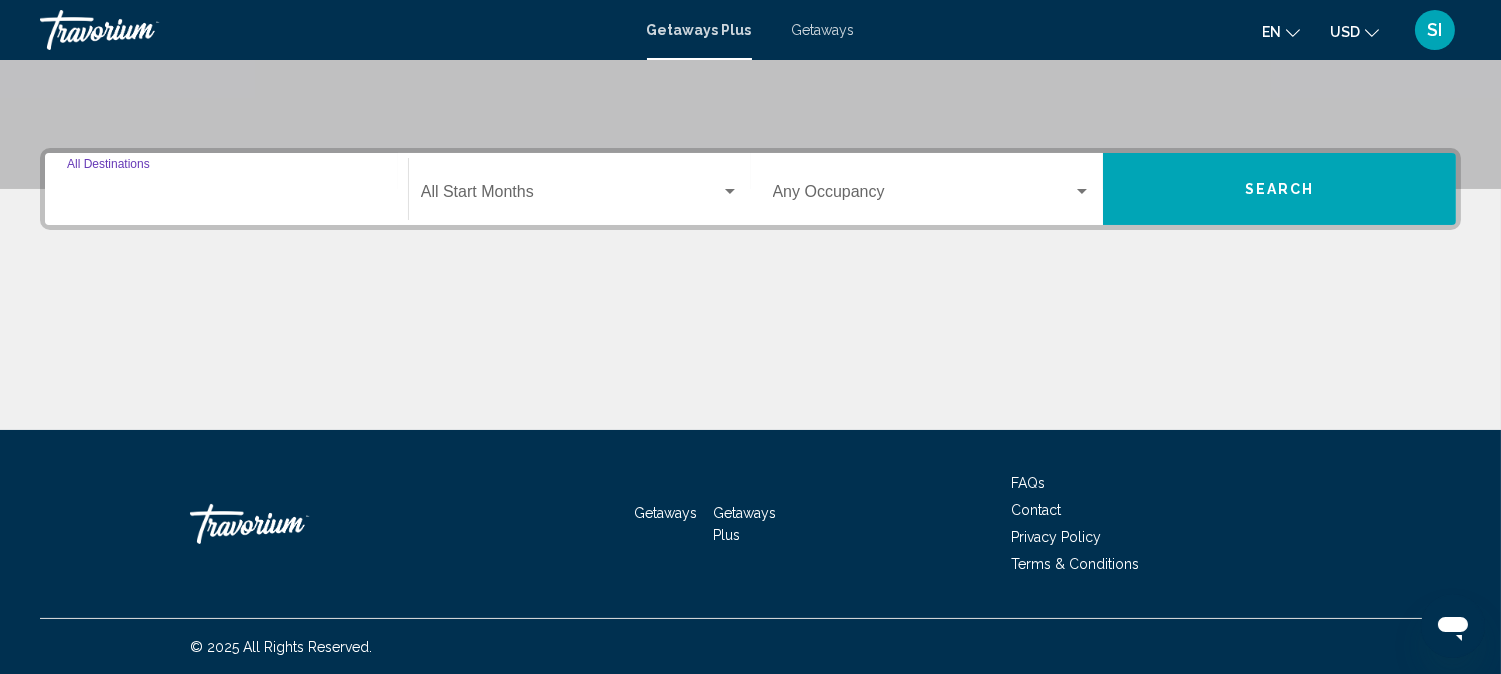 click on "Destination All Destinations" at bounding box center [226, 196] 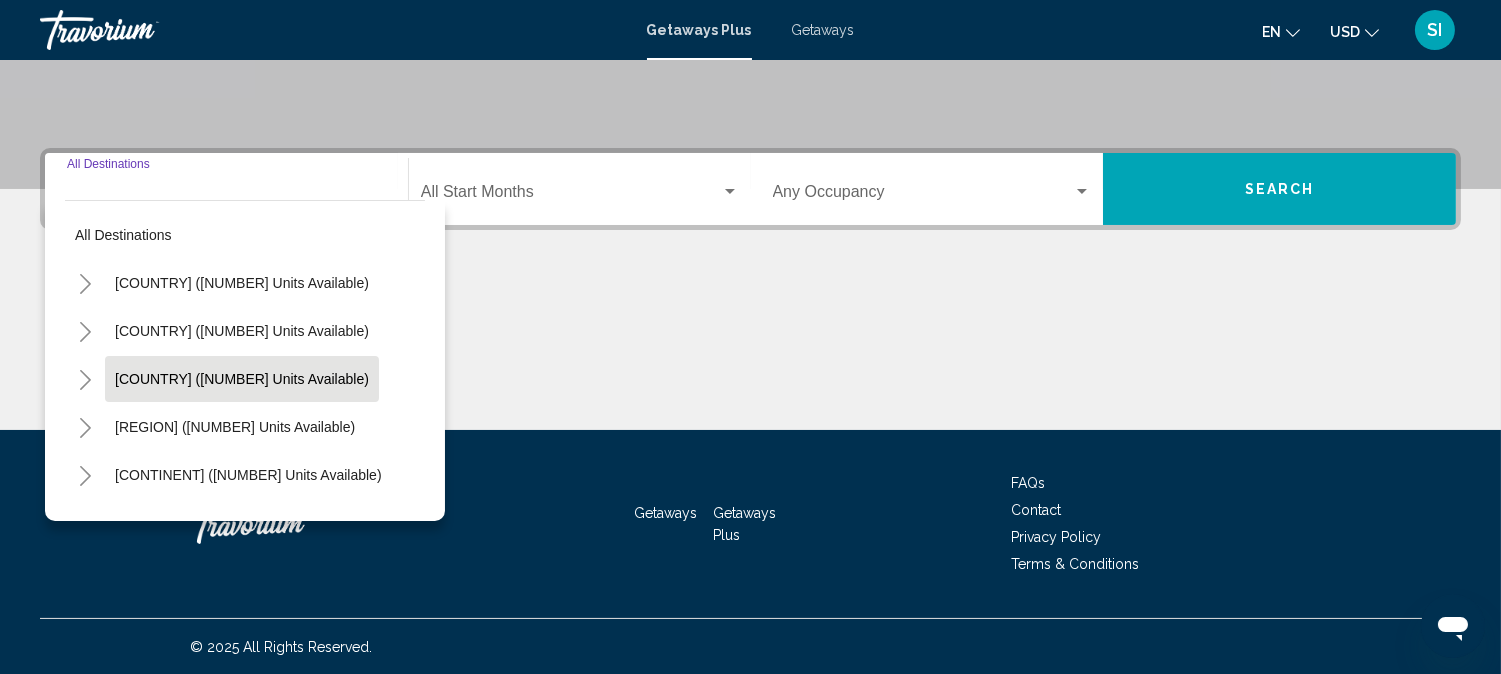 click on "Canada (2,280 units available)" at bounding box center (242, 283) 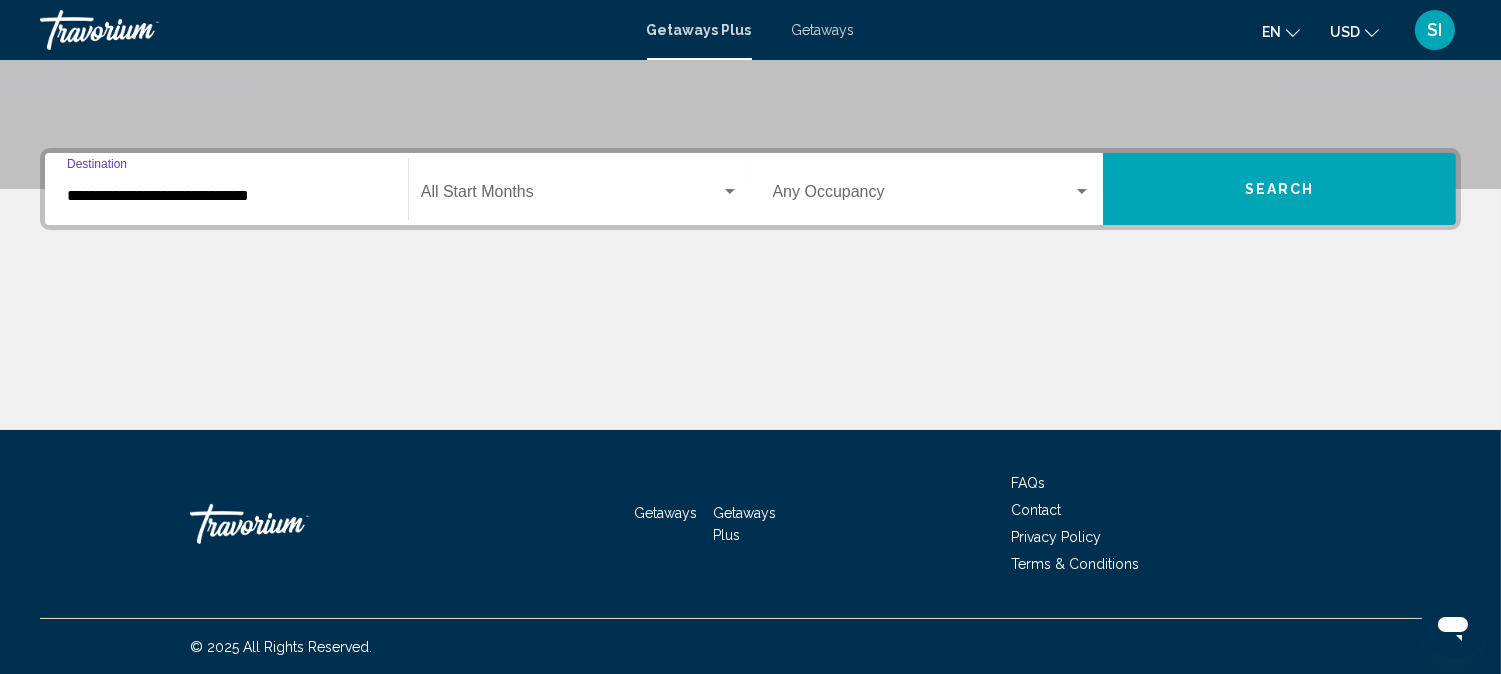 click on "Search" at bounding box center [1279, 189] 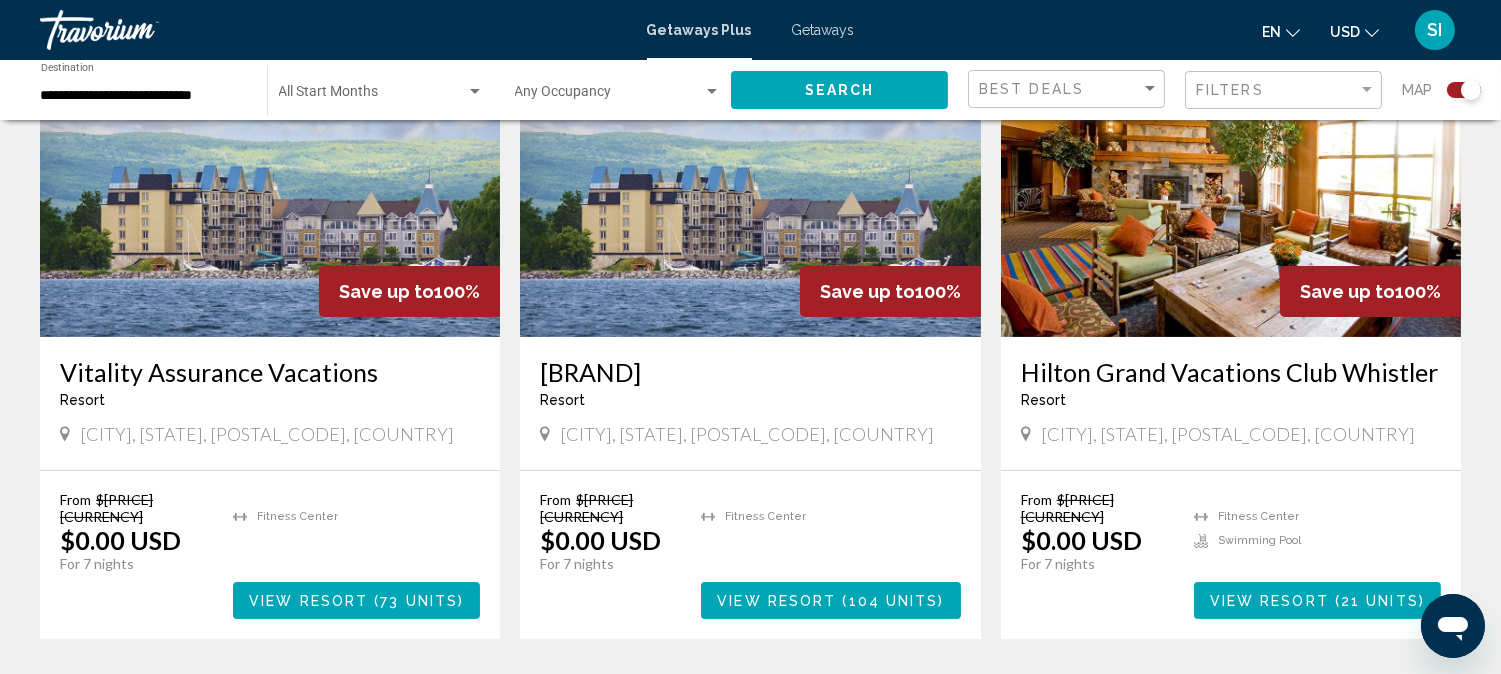 scroll, scrollTop: 844, scrollLeft: 0, axis: vertical 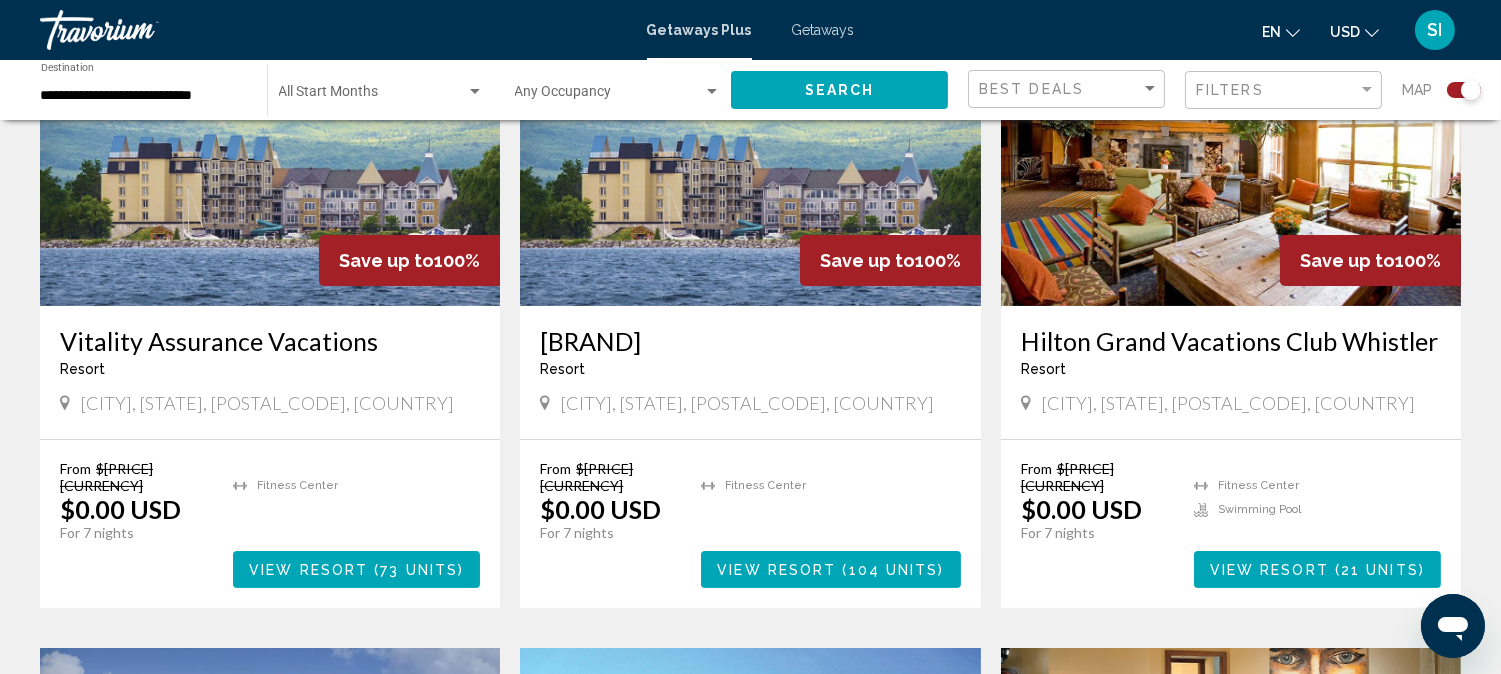 click at bounding box center (1372, 33) 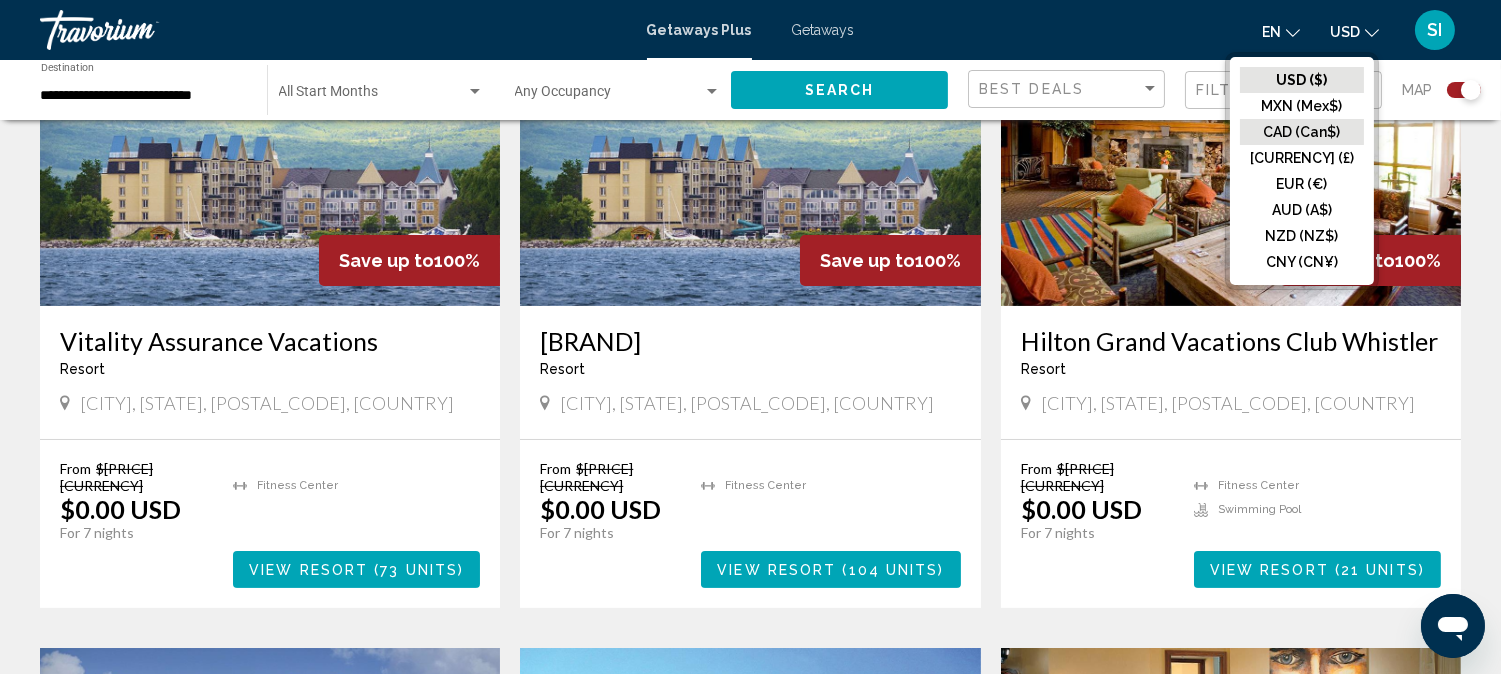click on "CAD (Can$)" at bounding box center (1302, 80) 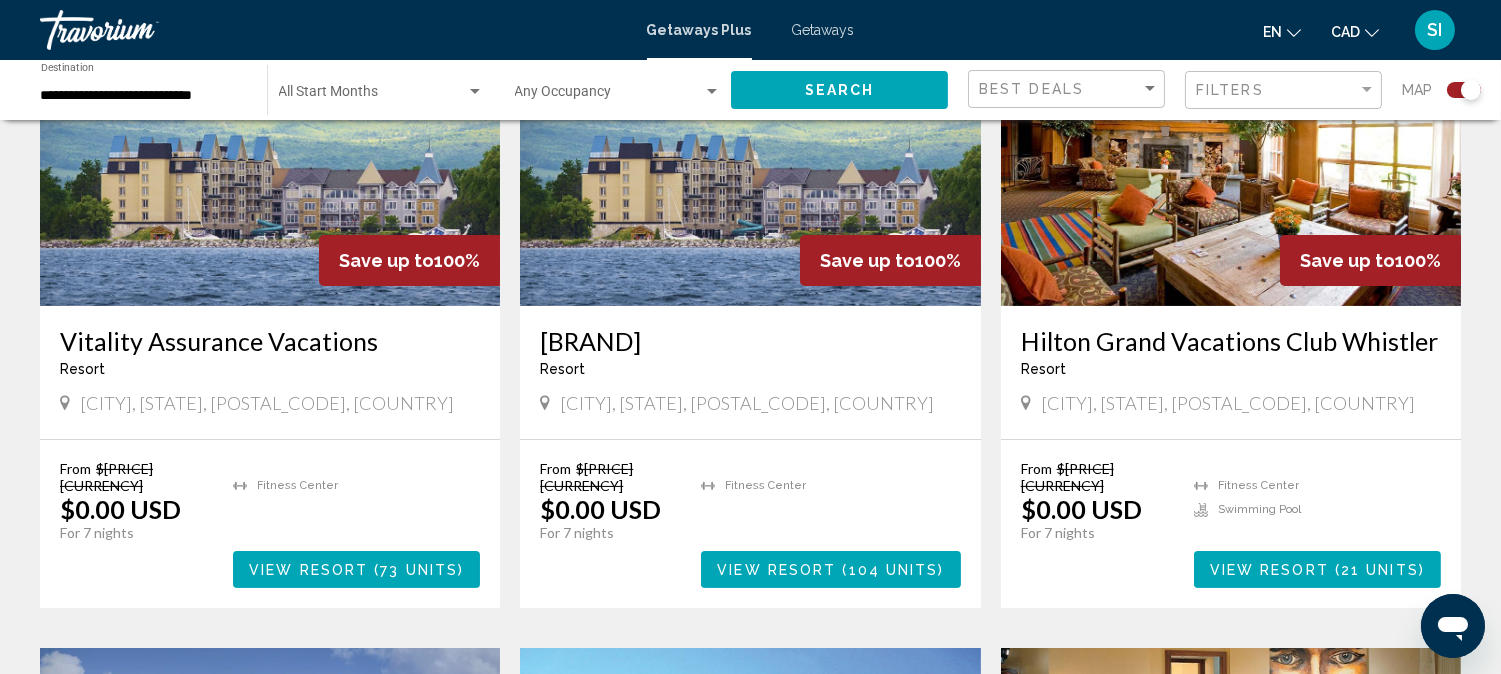click on "Save up to  100%   Hilton Grand Vacations Club Whistler  Resort  -  This is an adults only resort
Whistler, BC, V0N 1B4, CAN From $700.00 USD $0.00 USD For 7 nights You save  $700.00 USD   temp  1
Fitness Center
Swimming Pool View Resort    ( 21 units )" at bounding box center (1231, 297) 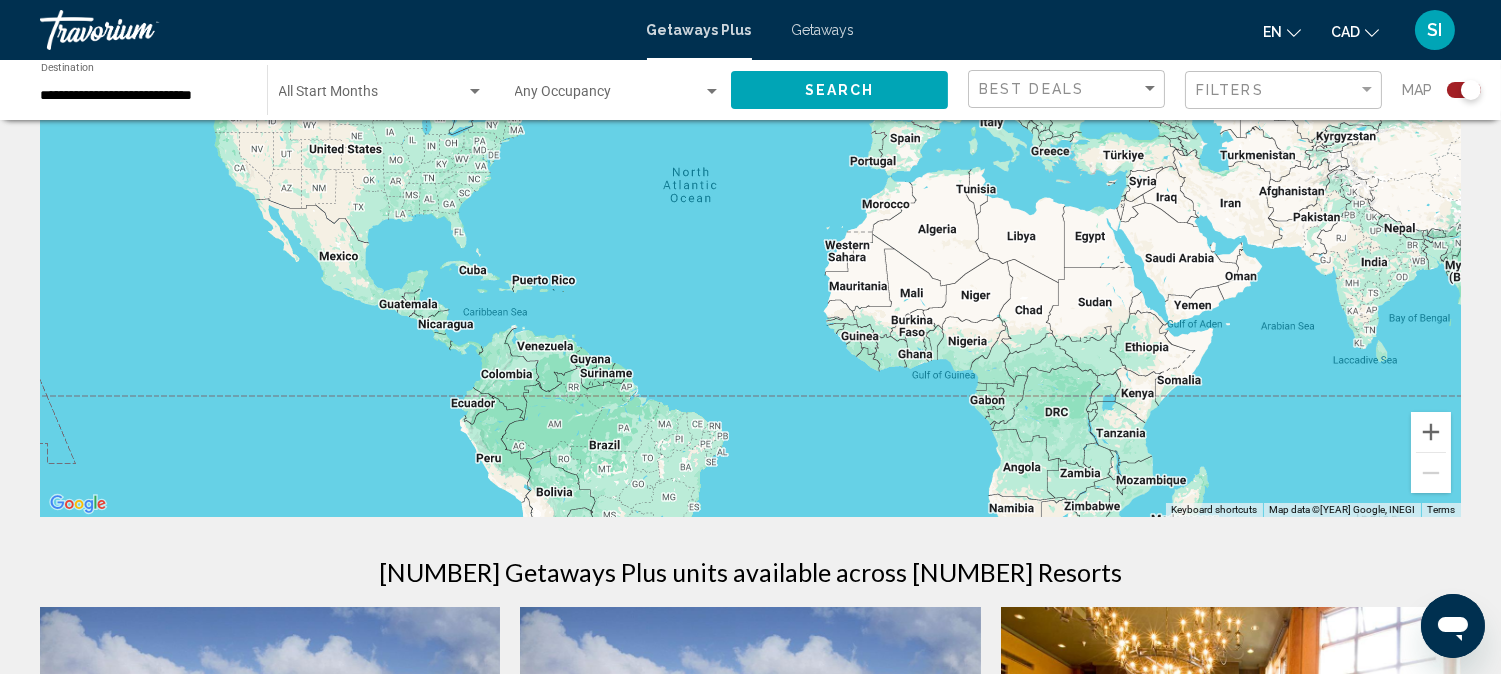 scroll, scrollTop: 0, scrollLeft: 0, axis: both 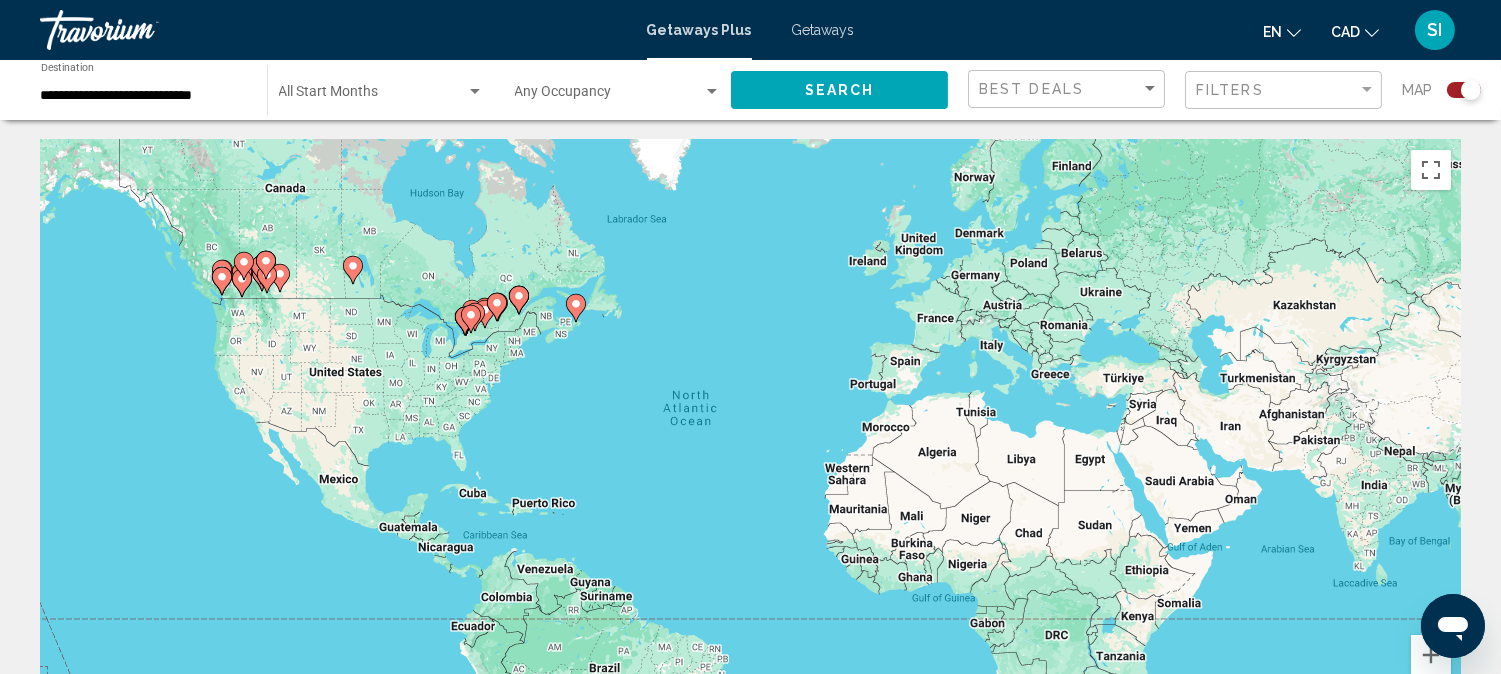 click on "Search" at bounding box center (840, 91) 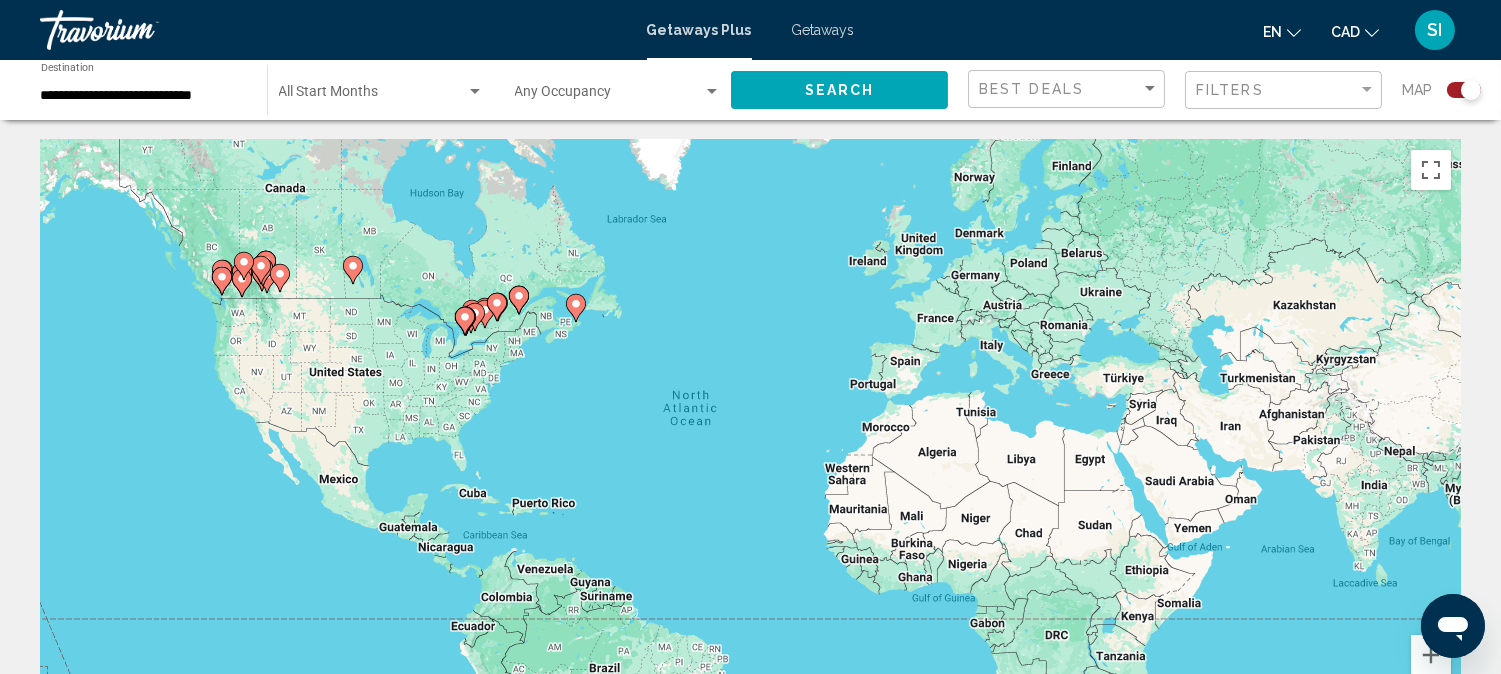type 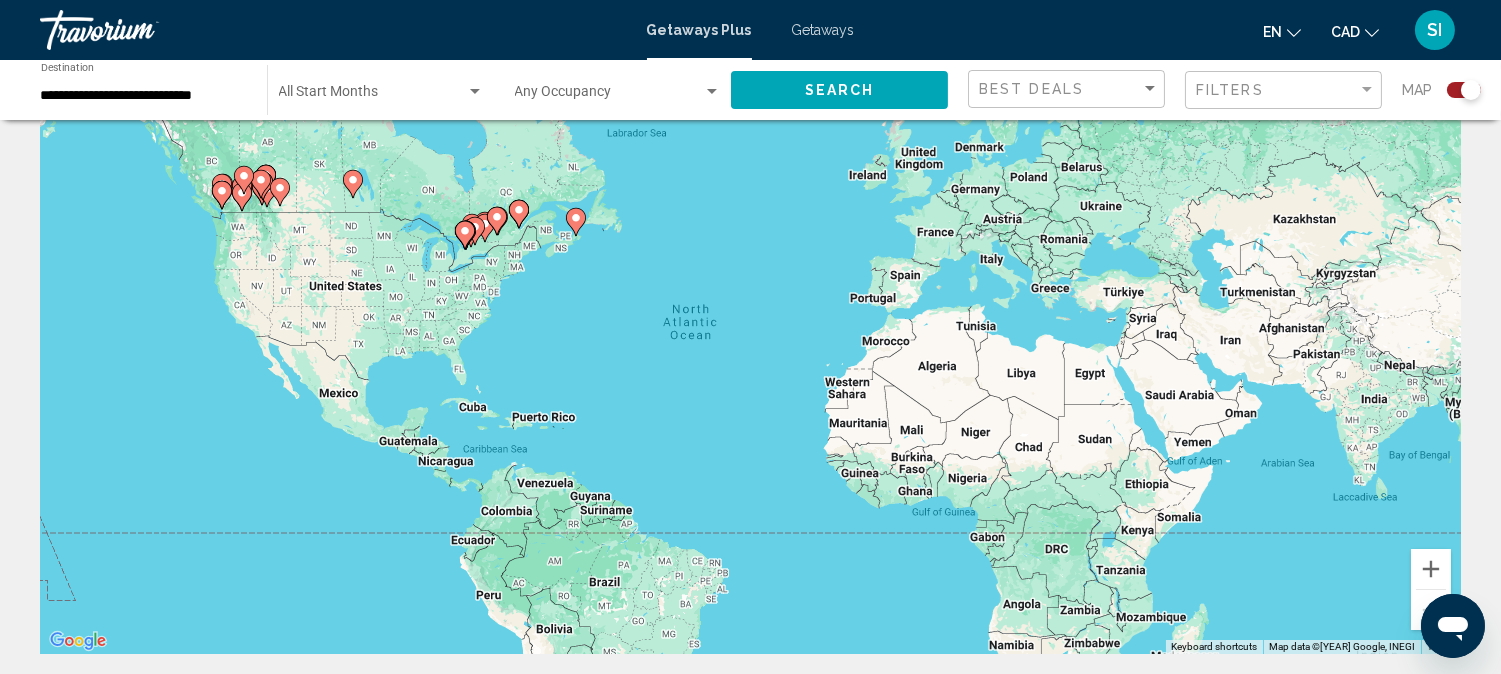 scroll, scrollTop: 88, scrollLeft: 0, axis: vertical 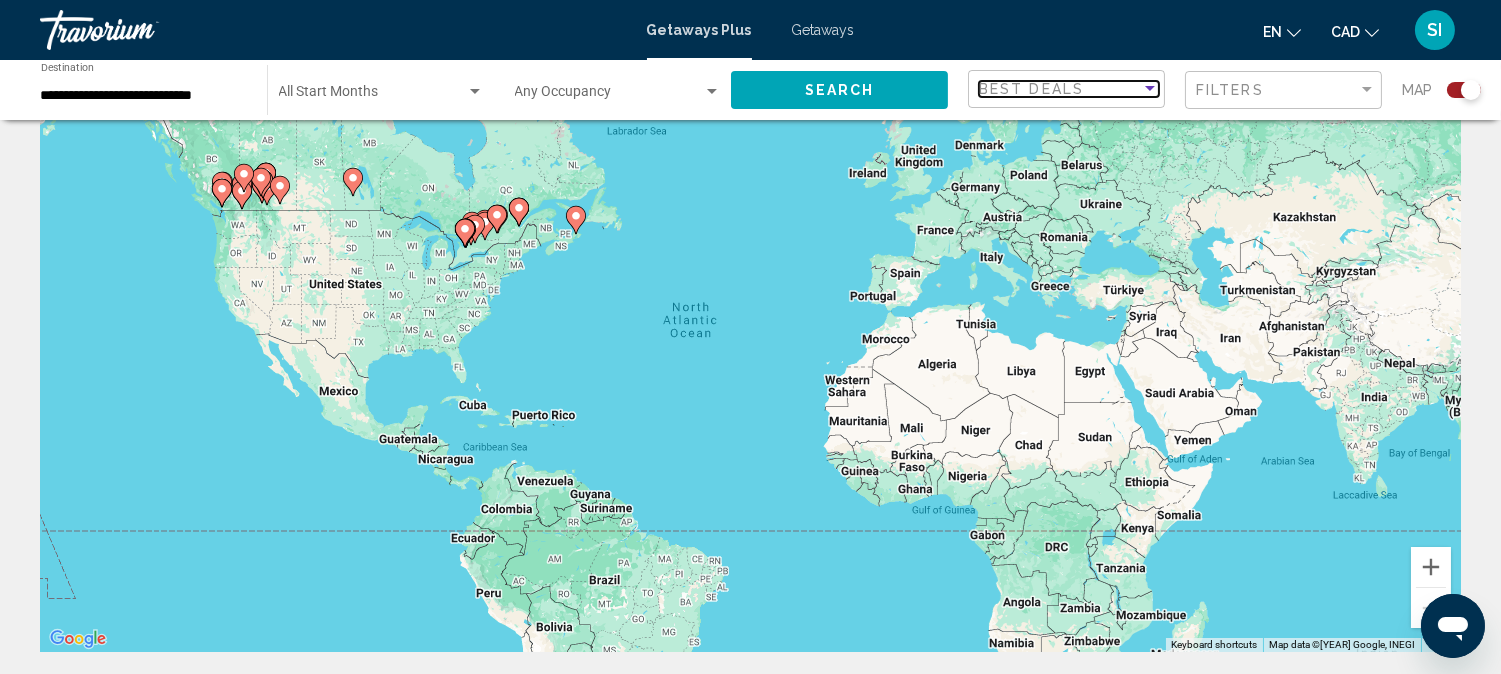 click at bounding box center (1150, 89) 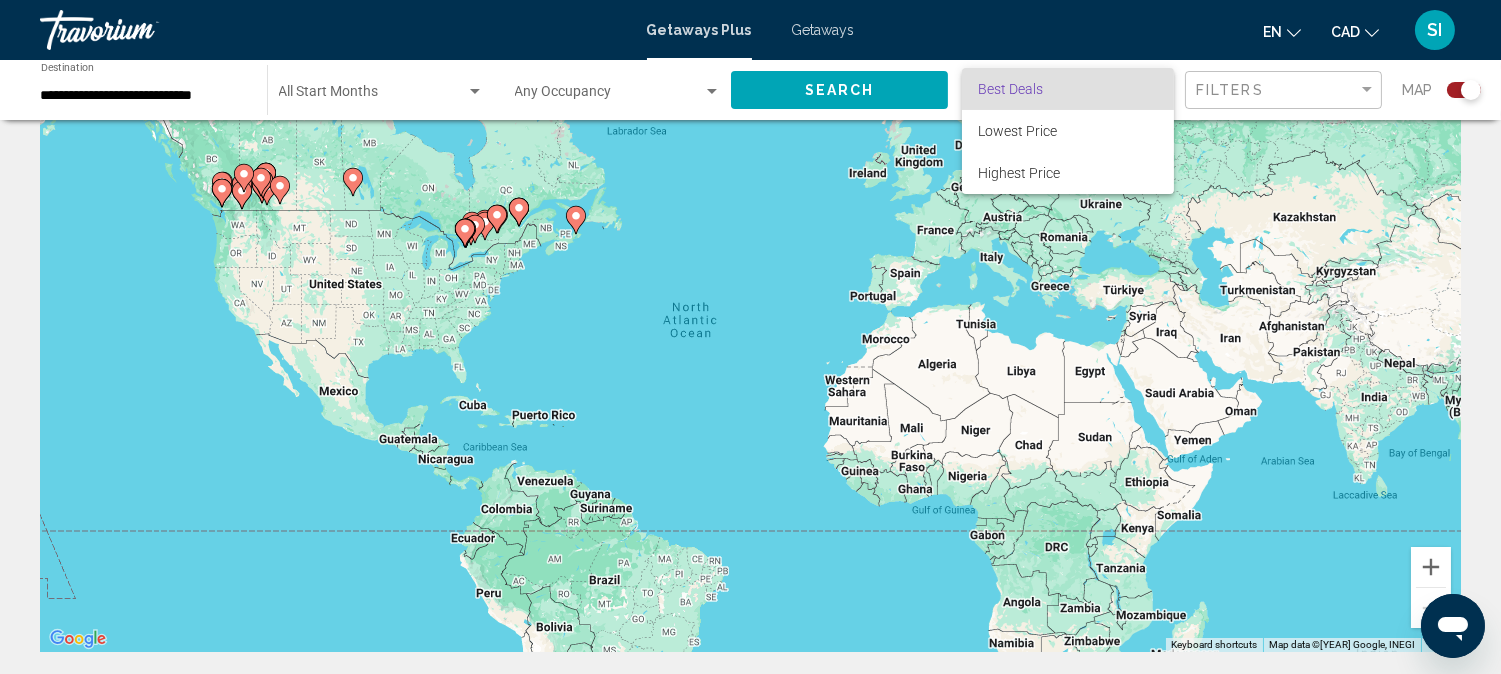 click at bounding box center (750, 337) 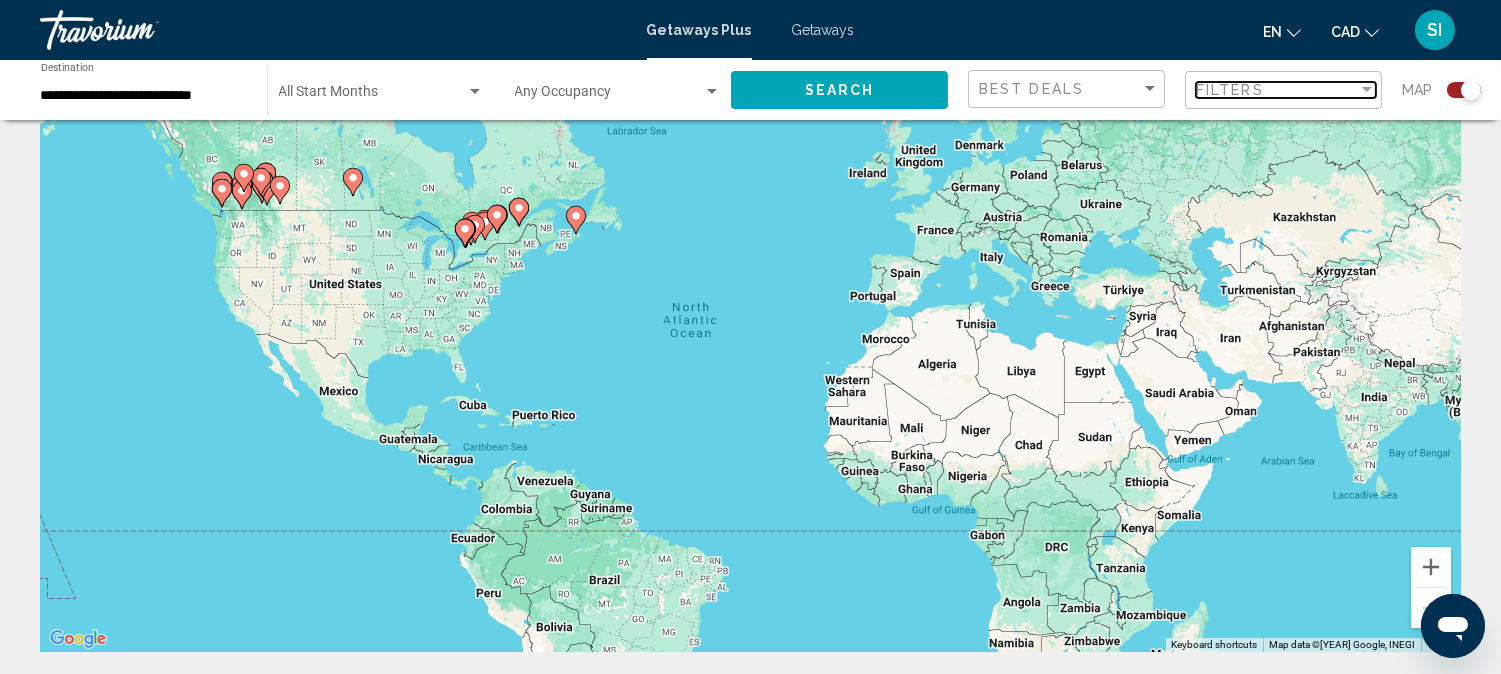 click at bounding box center (1367, 90) 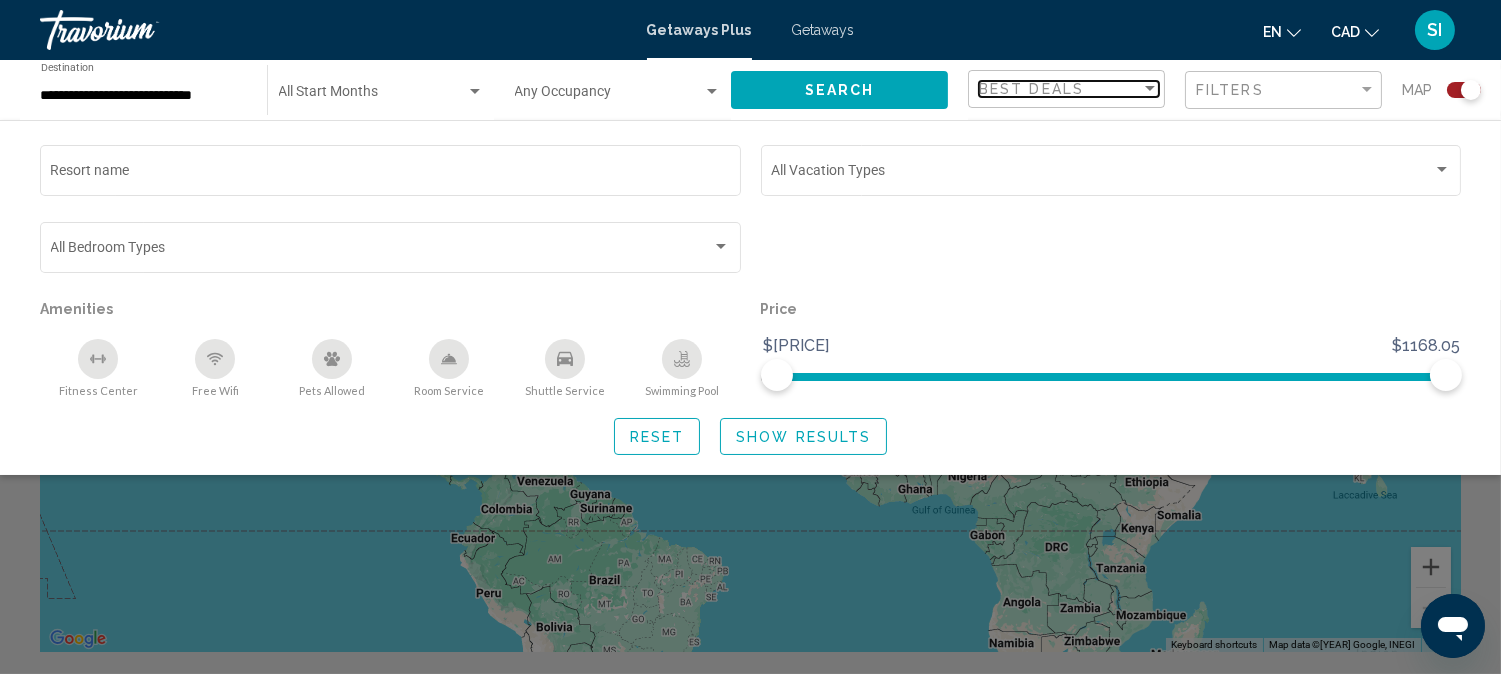 click on "Best Deals" at bounding box center [1060, 89] 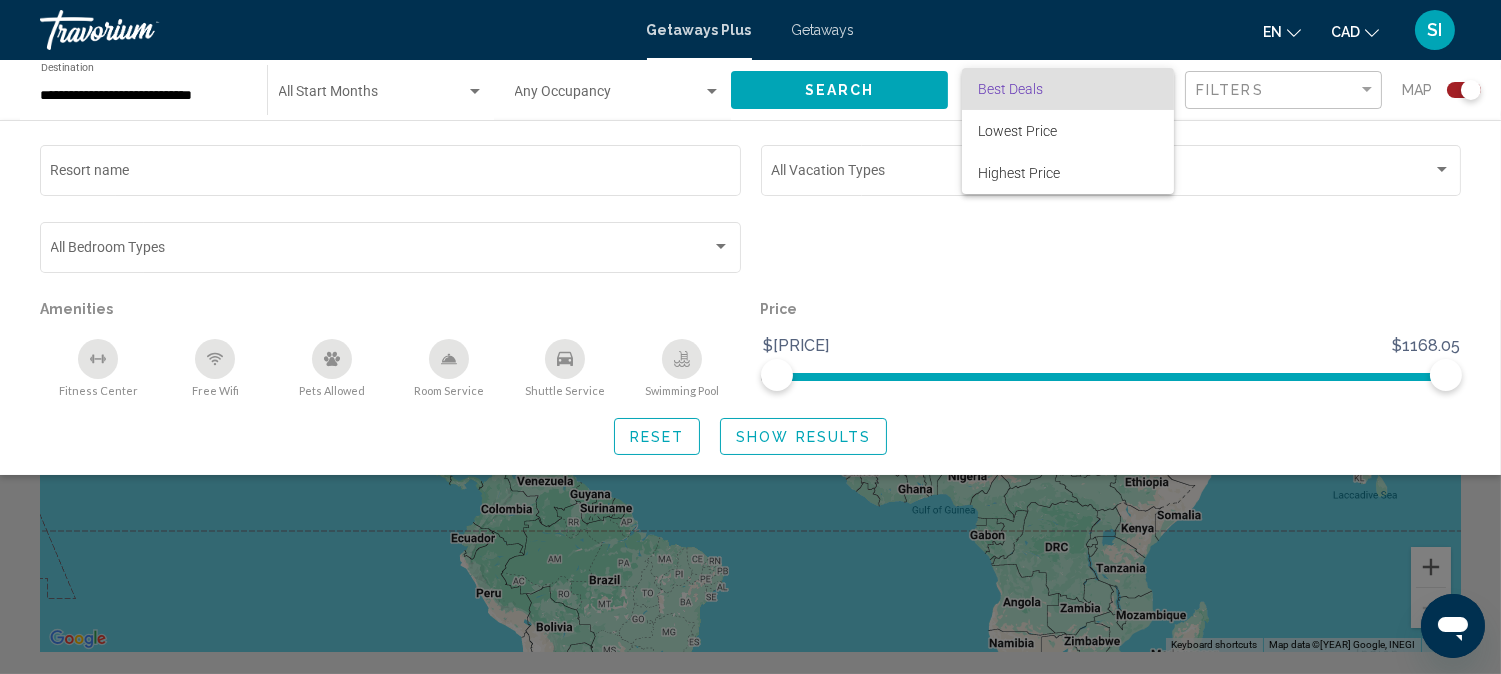 click at bounding box center [750, 337] 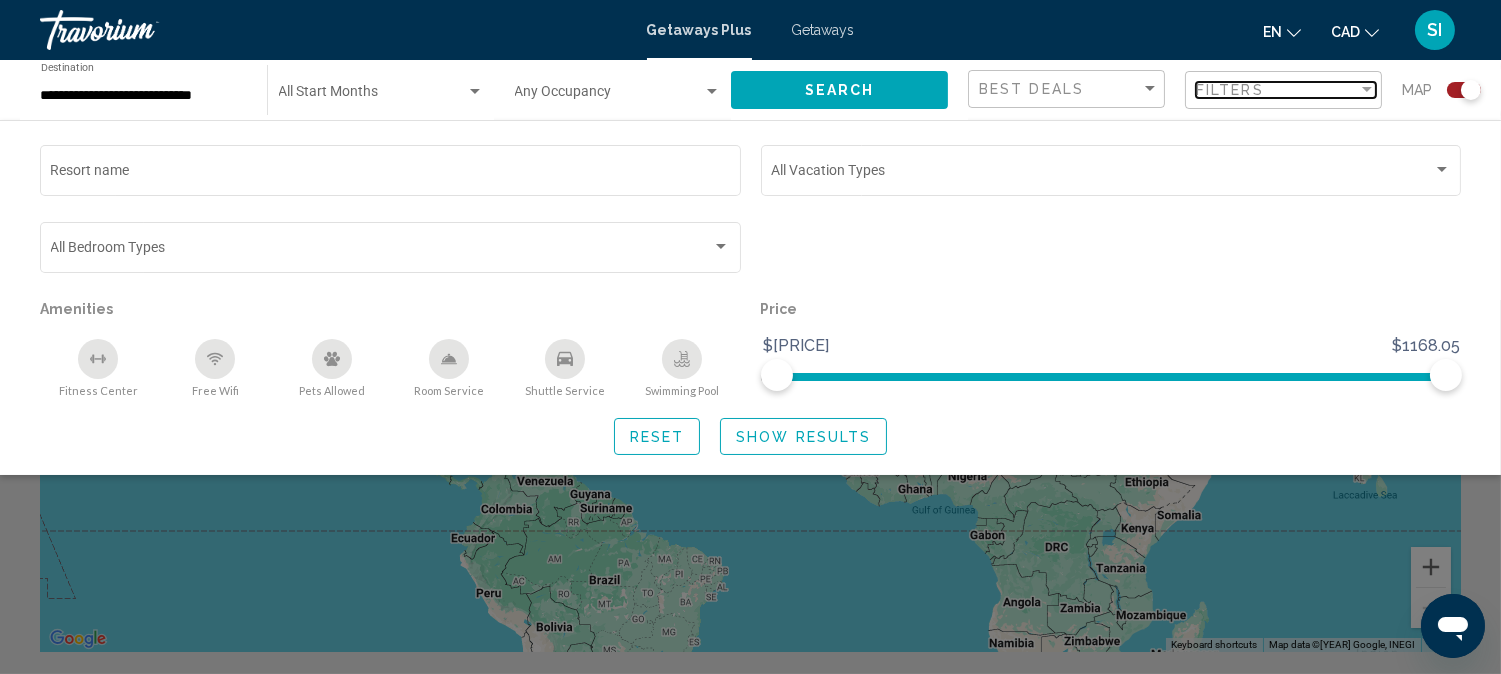 click on "Filters" at bounding box center [1277, 90] 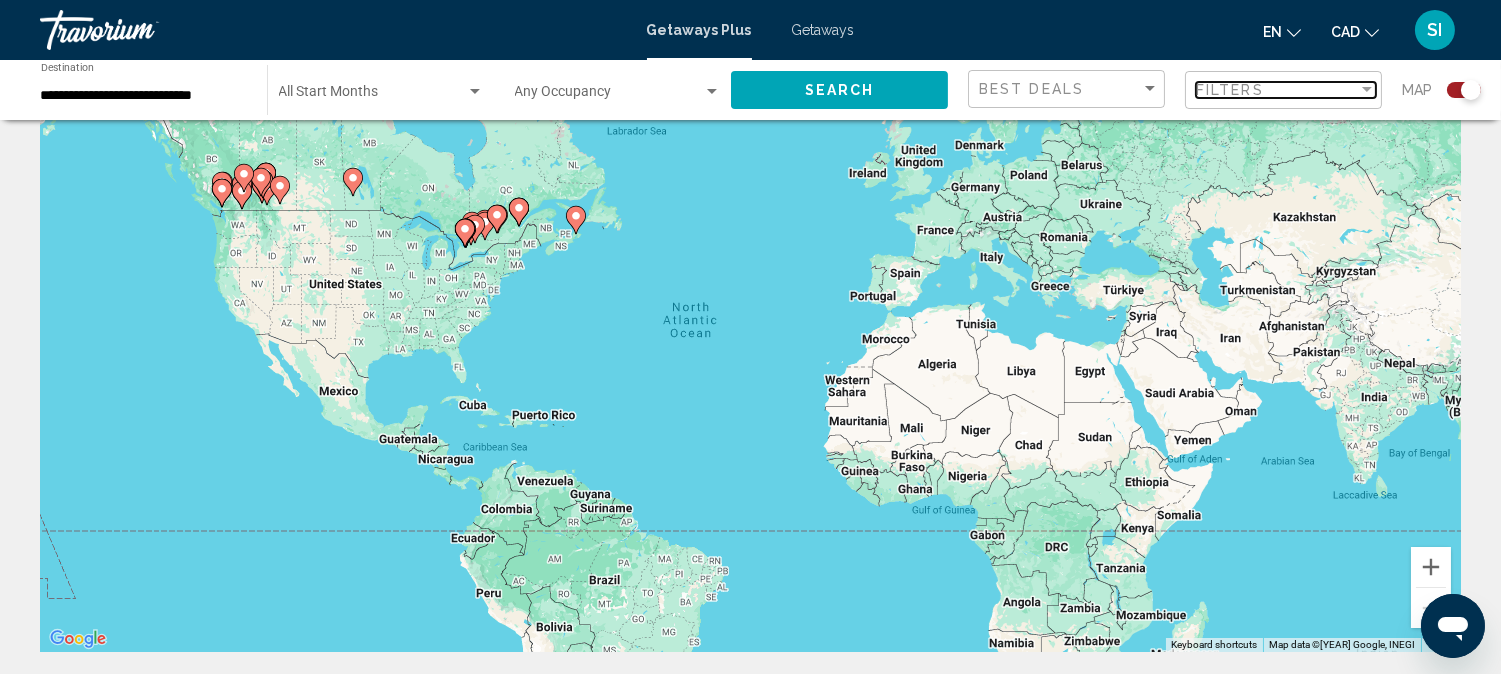 click on "Filters" at bounding box center [1277, 90] 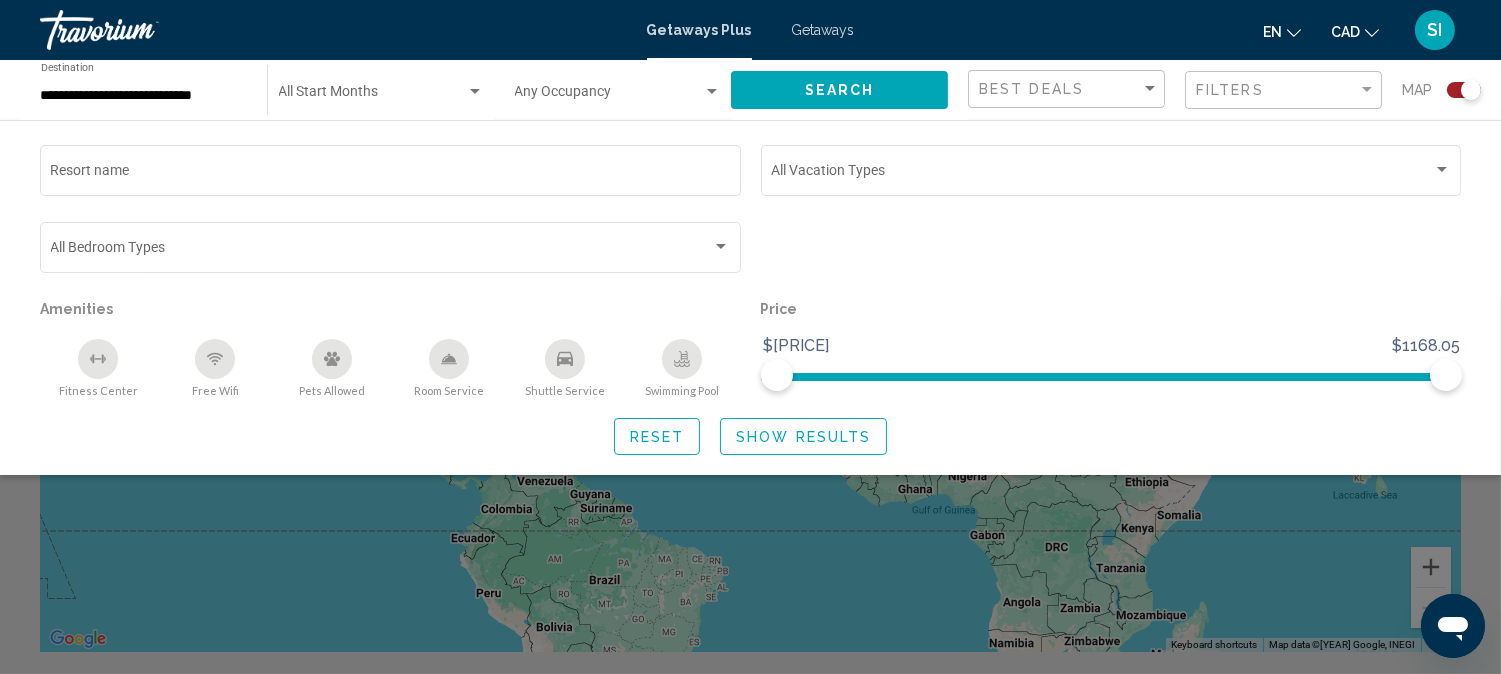 click at bounding box center (333, 30) 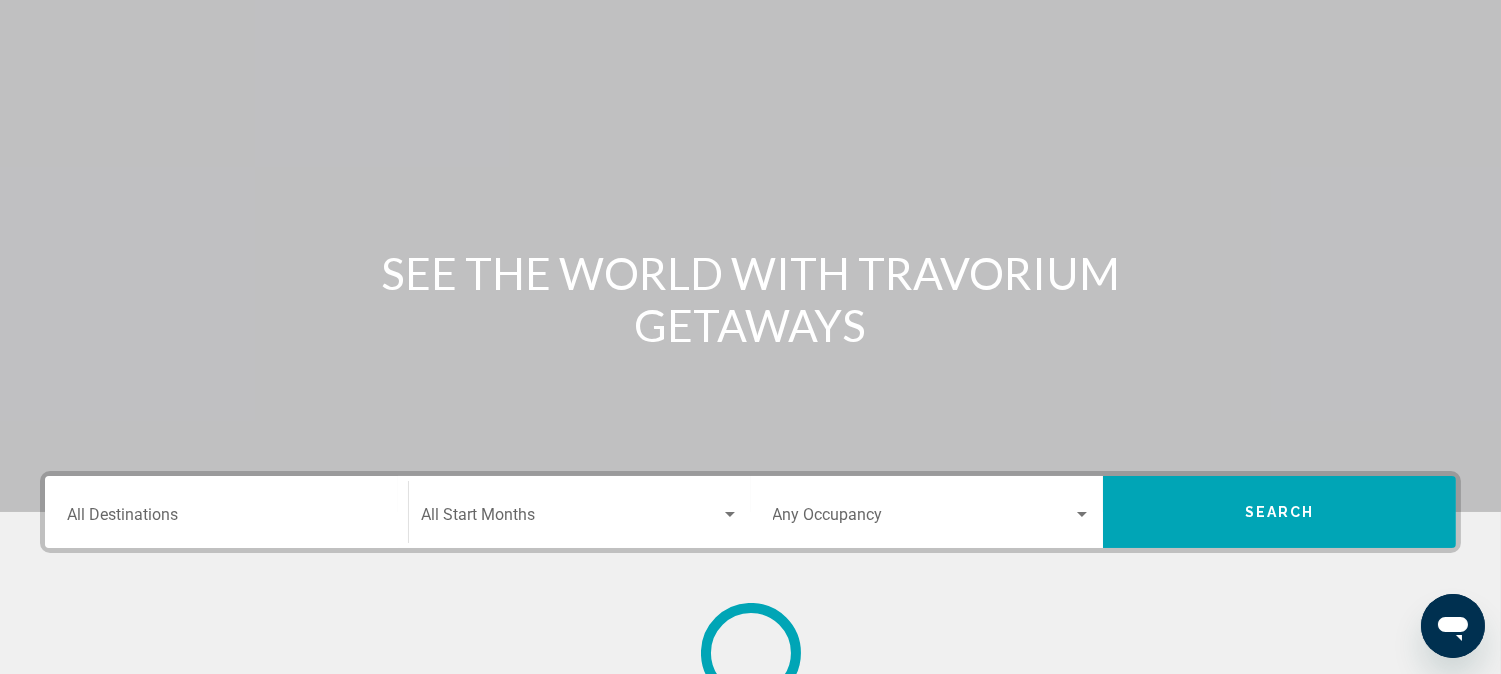 scroll, scrollTop: 0, scrollLeft: 0, axis: both 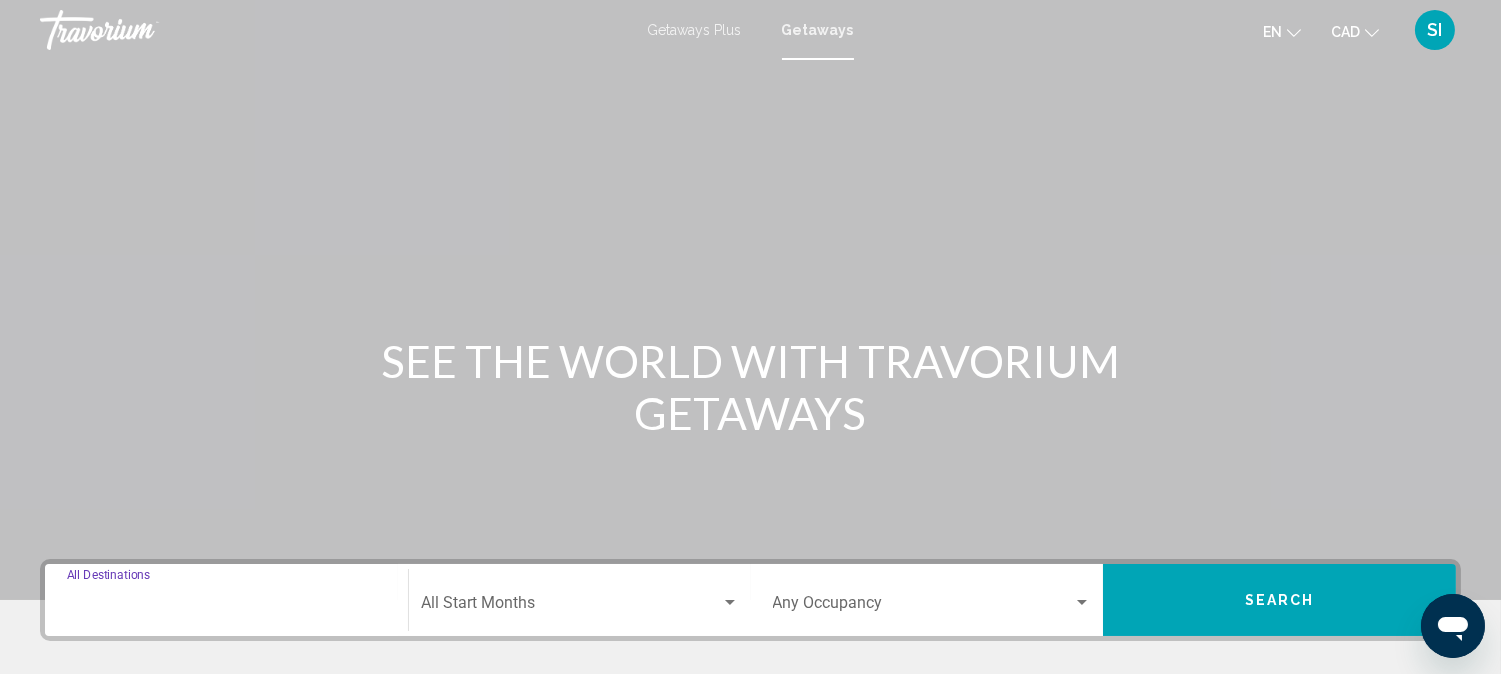 click on "Destination All Destinations" at bounding box center (226, 607) 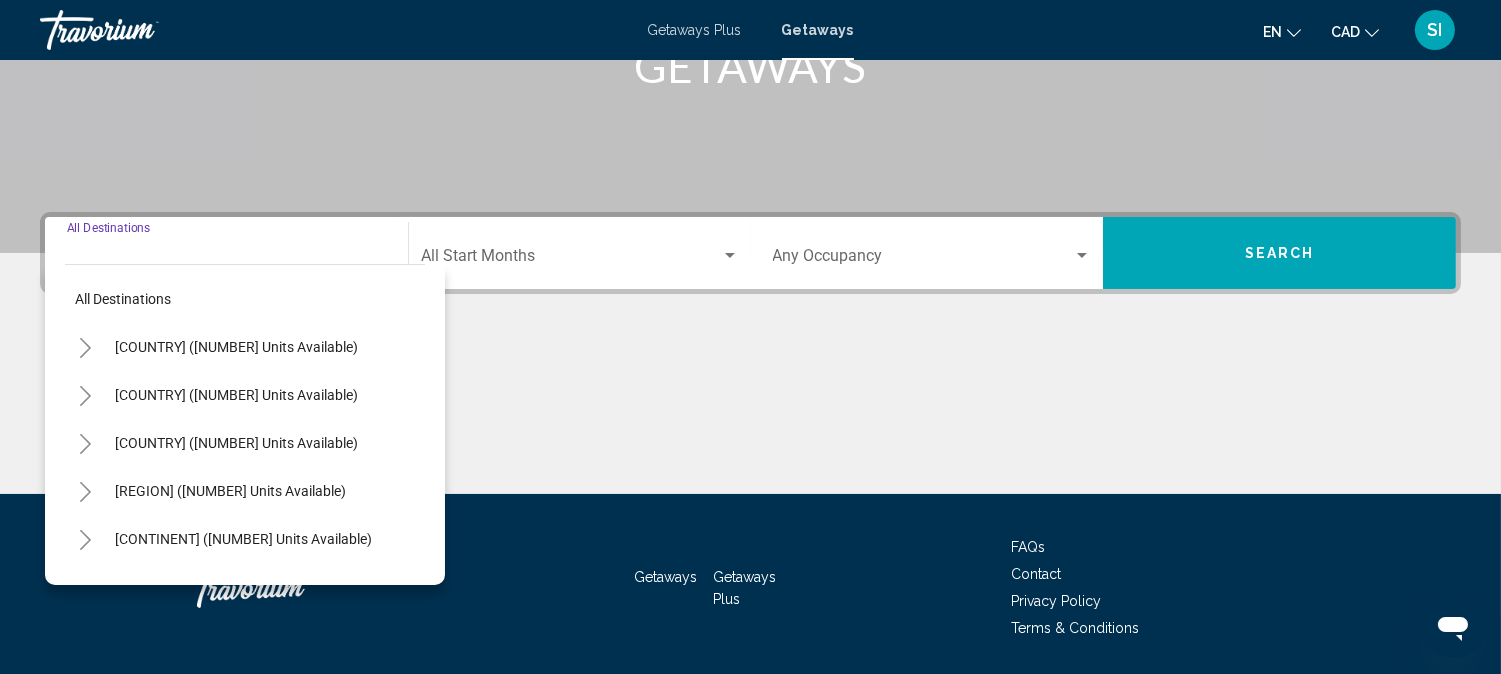 scroll, scrollTop: 411, scrollLeft: 0, axis: vertical 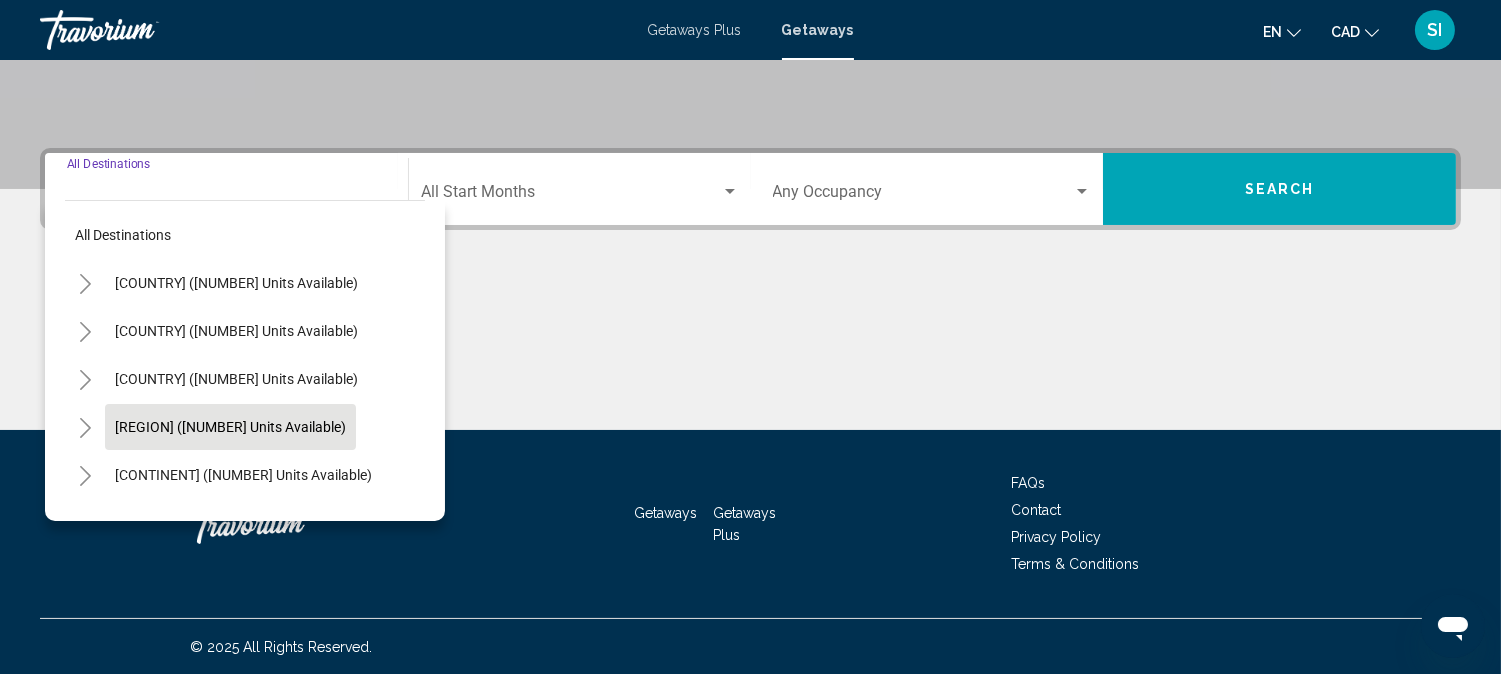 click on "Caribbean & Atlantic Islands (48,448 units available)" at bounding box center (236, 283) 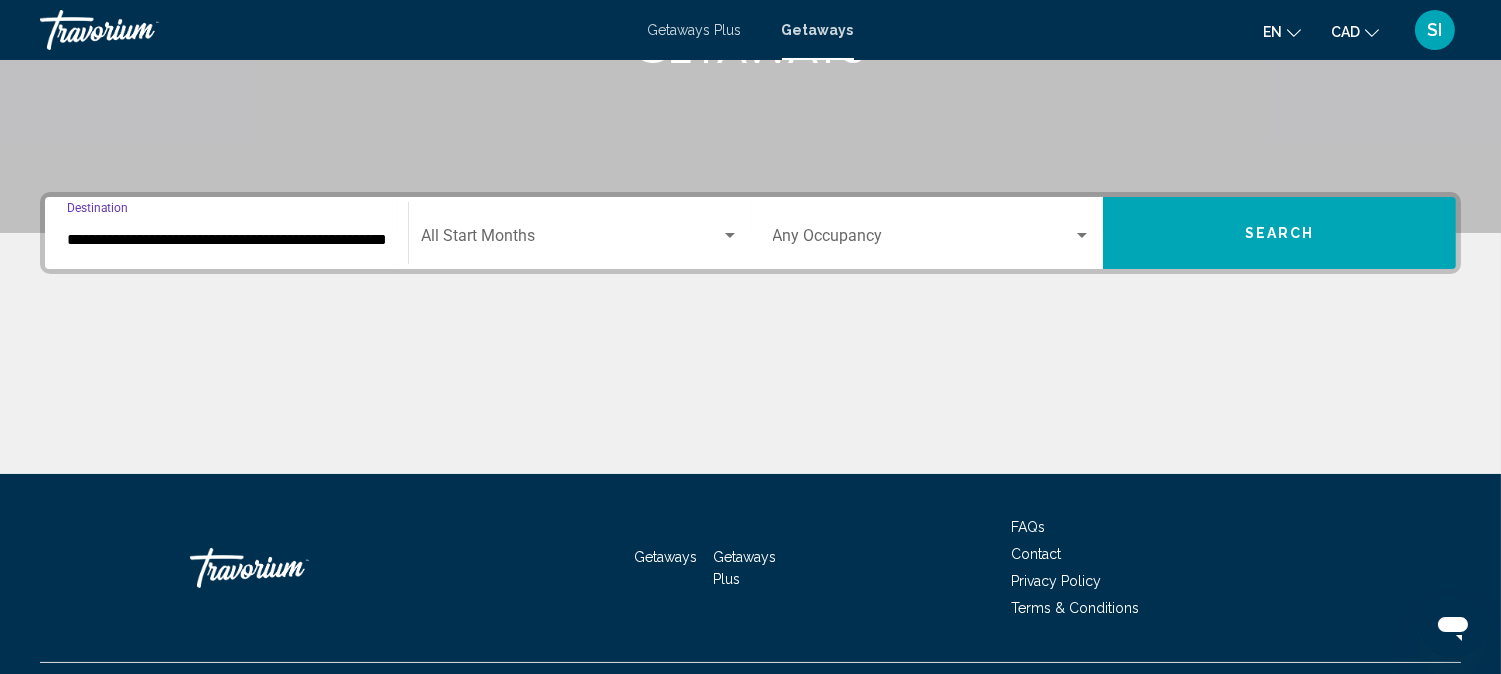 scroll, scrollTop: 366, scrollLeft: 0, axis: vertical 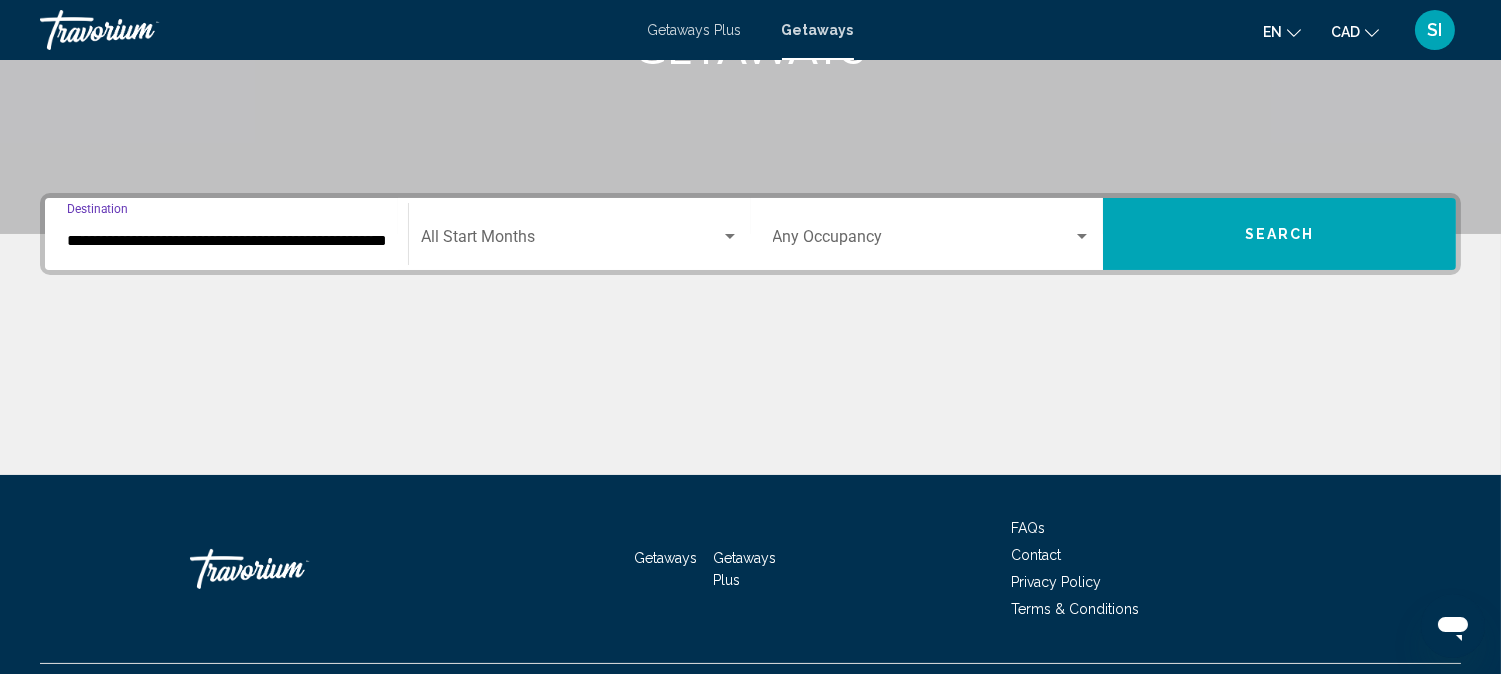 click on "Getaways Plus" at bounding box center (695, 30) 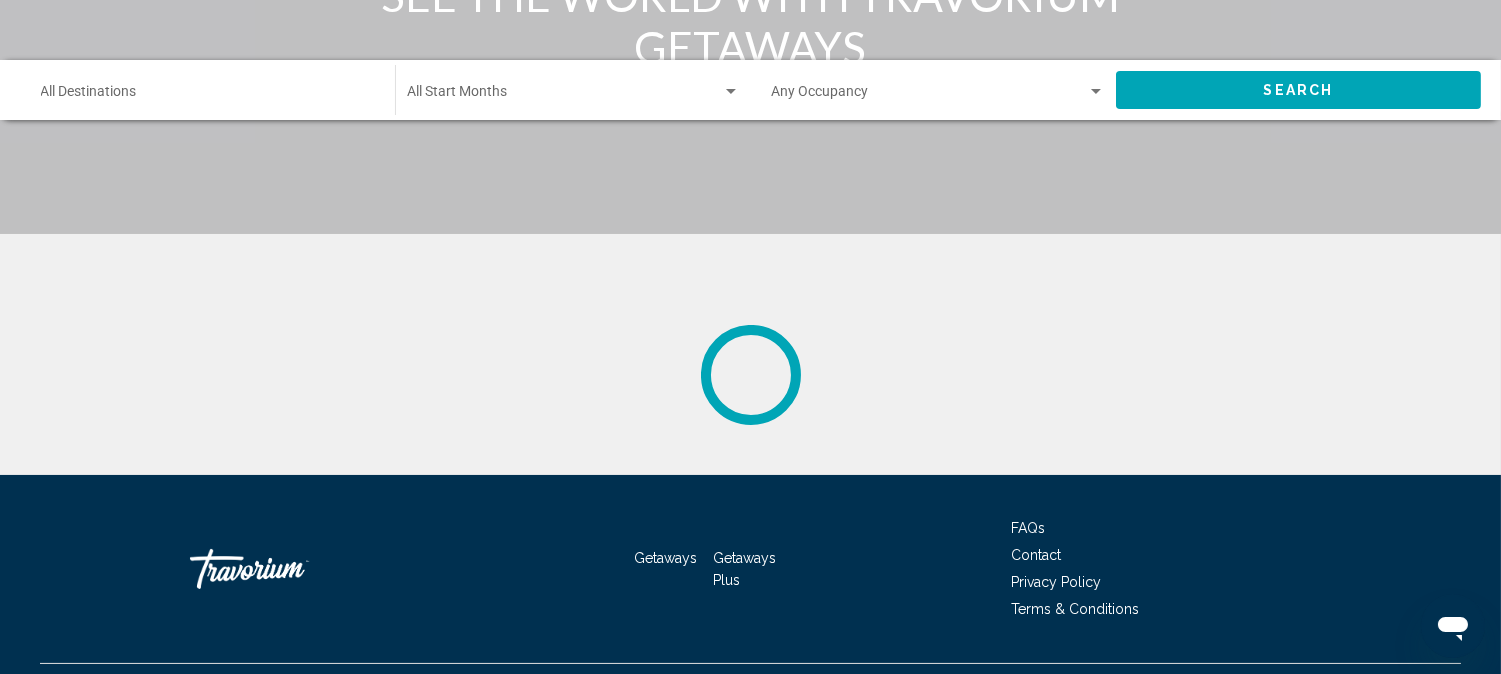 scroll, scrollTop: 0, scrollLeft: 0, axis: both 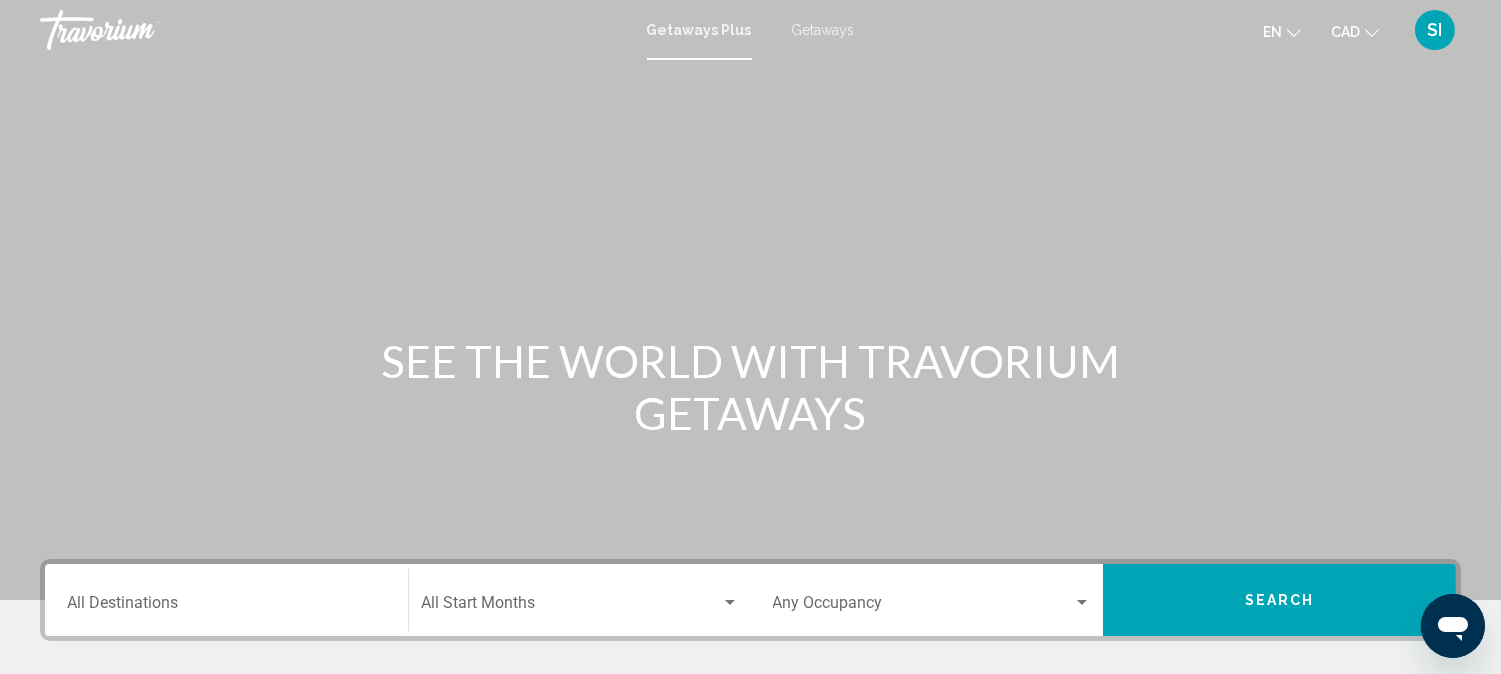 click on "Destination All Destinations" at bounding box center (226, 600) 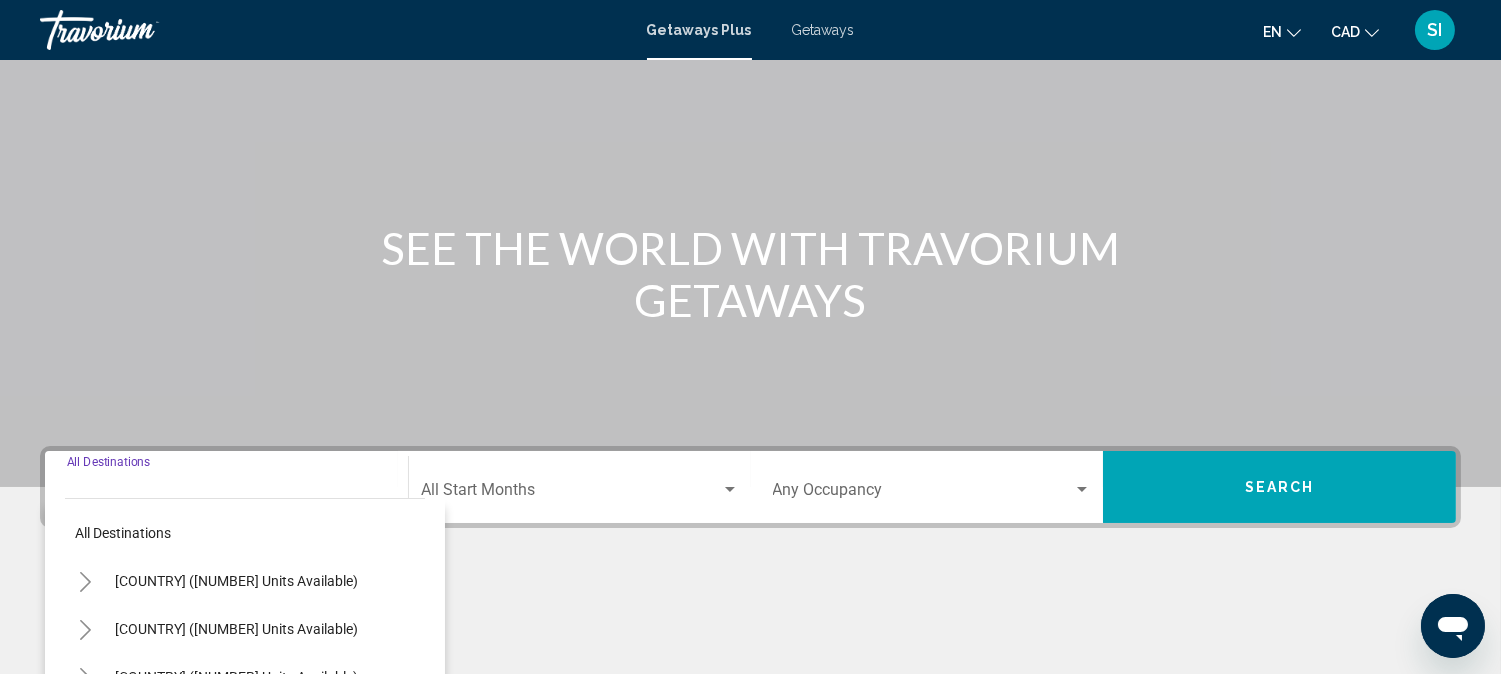 scroll, scrollTop: 411, scrollLeft: 0, axis: vertical 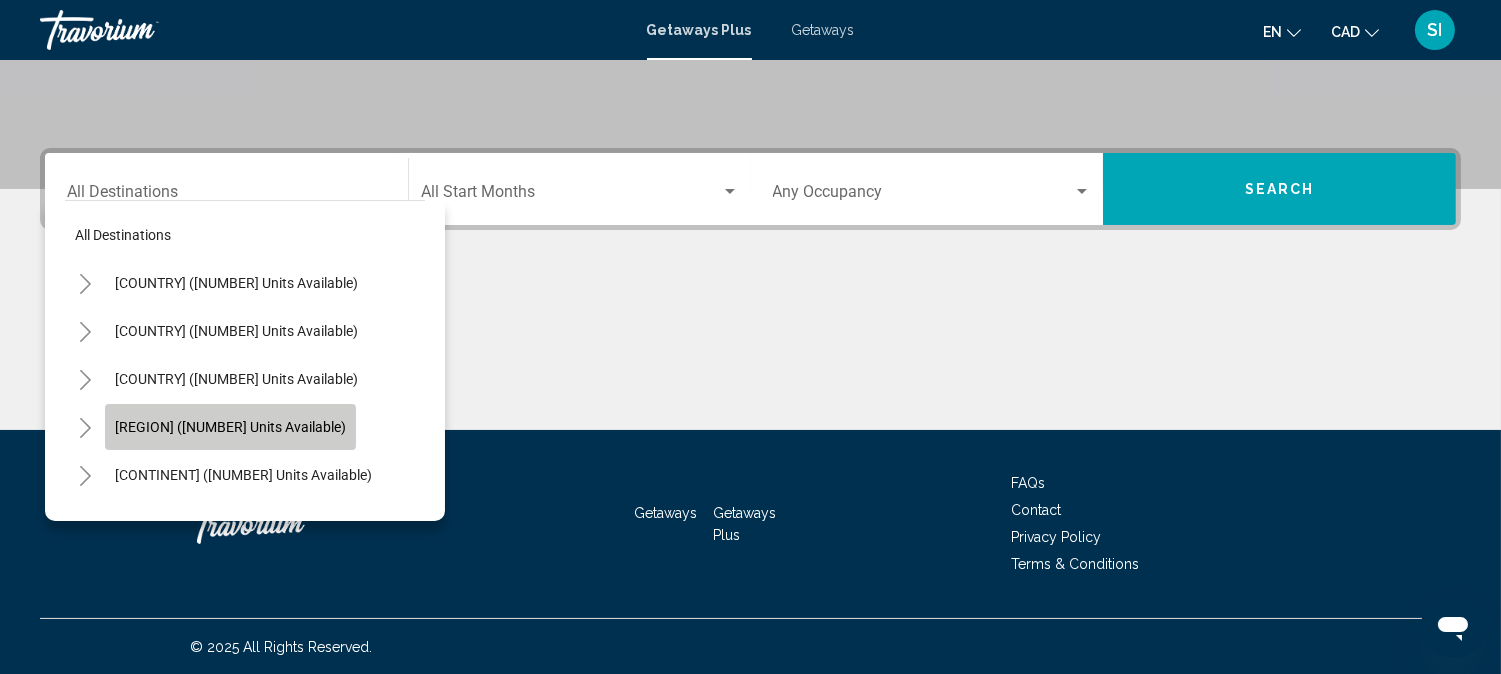 click on "Caribbean & Atlantic Islands (1,502 units available)" at bounding box center (230, 427) 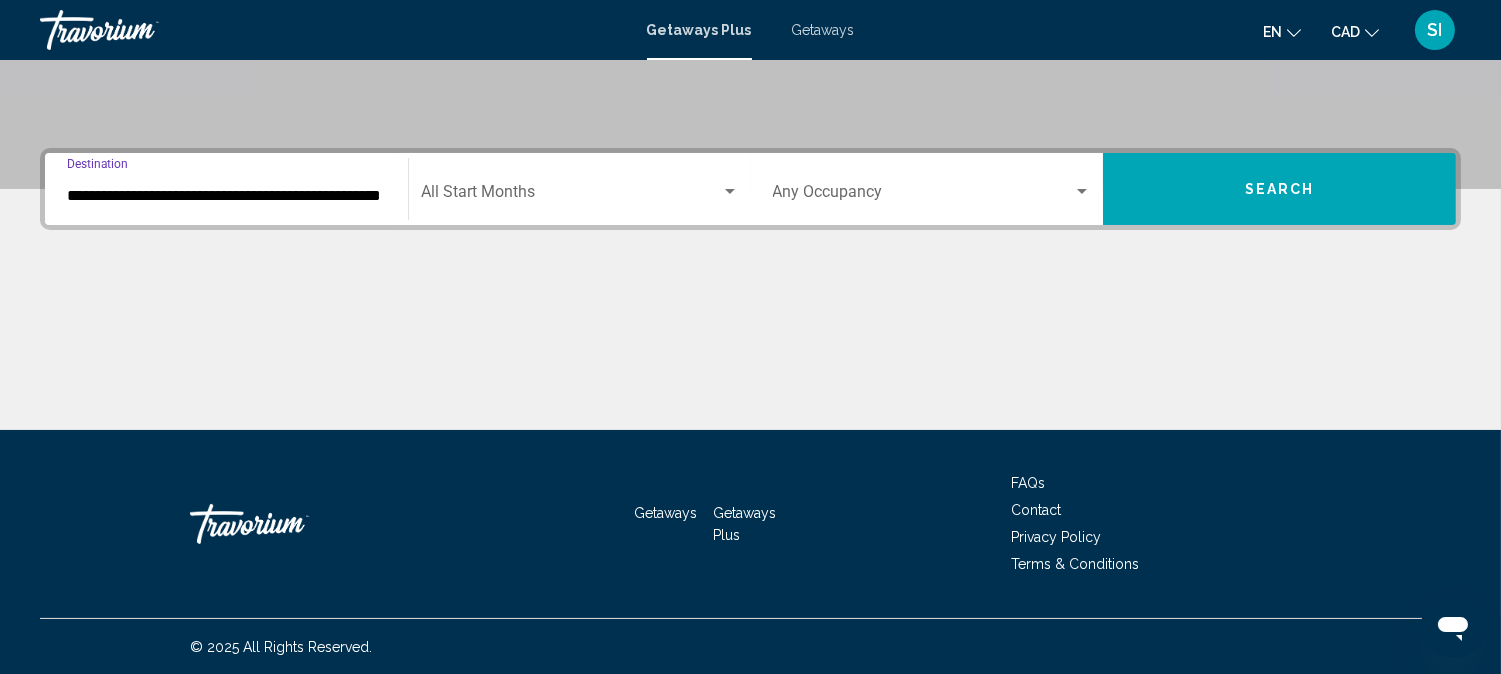 click at bounding box center (571, 196) 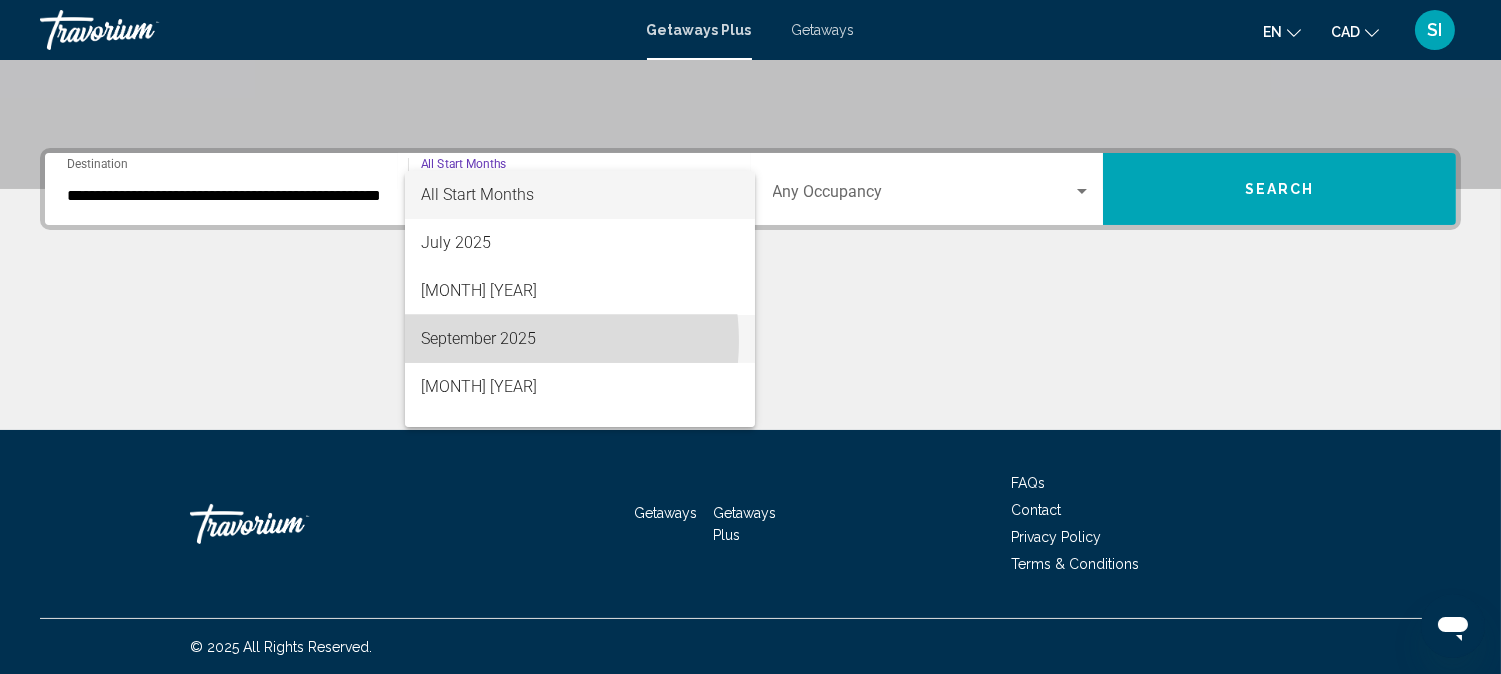 click on "September 2025" at bounding box center (580, 339) 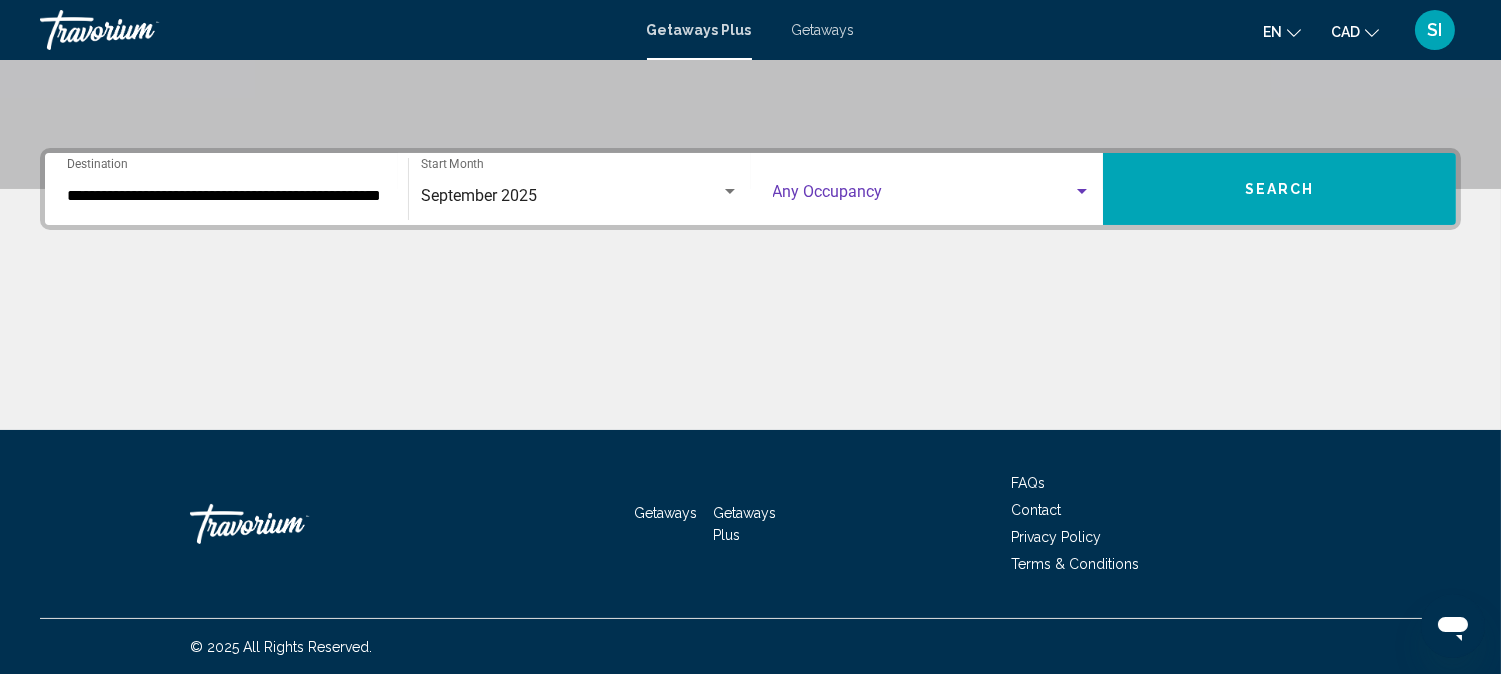 click at bounding box center [1082, 192] 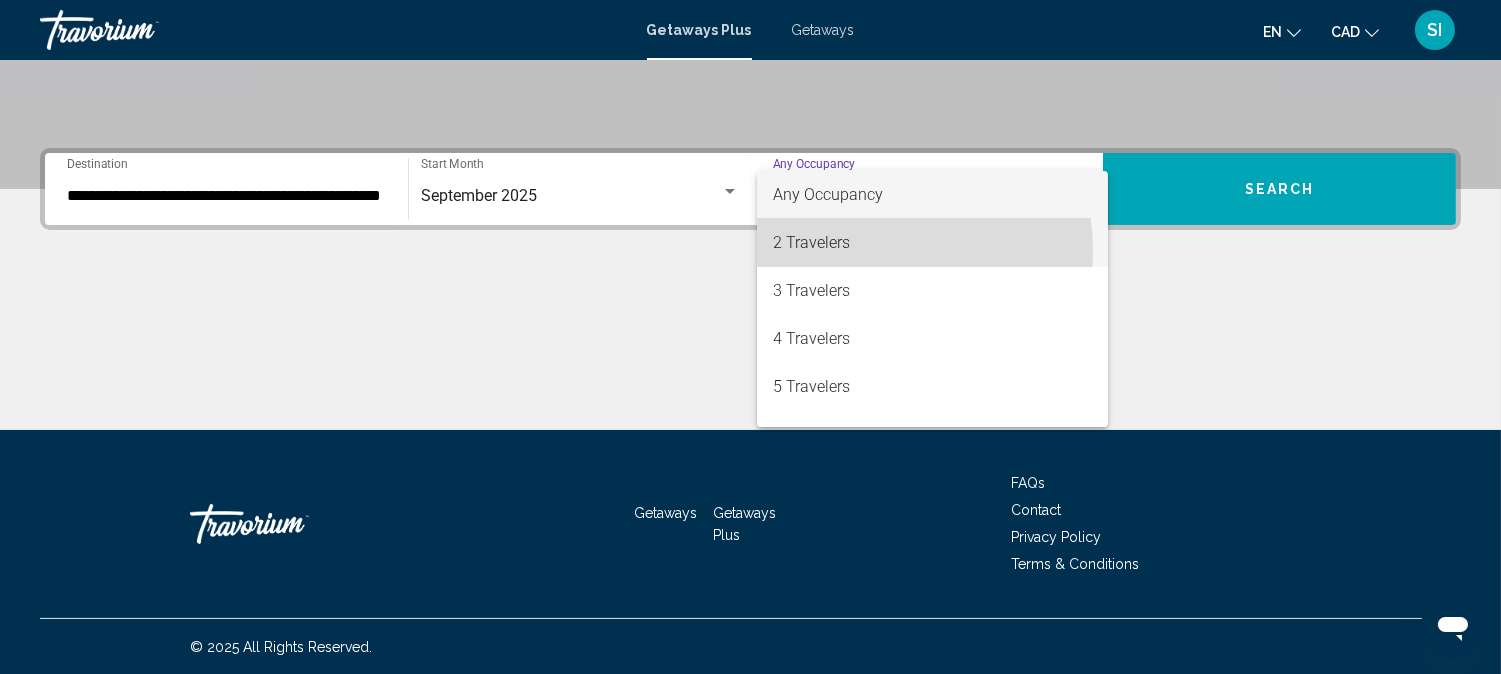 click on "2 Travelers" at bounding box center [932, 243] 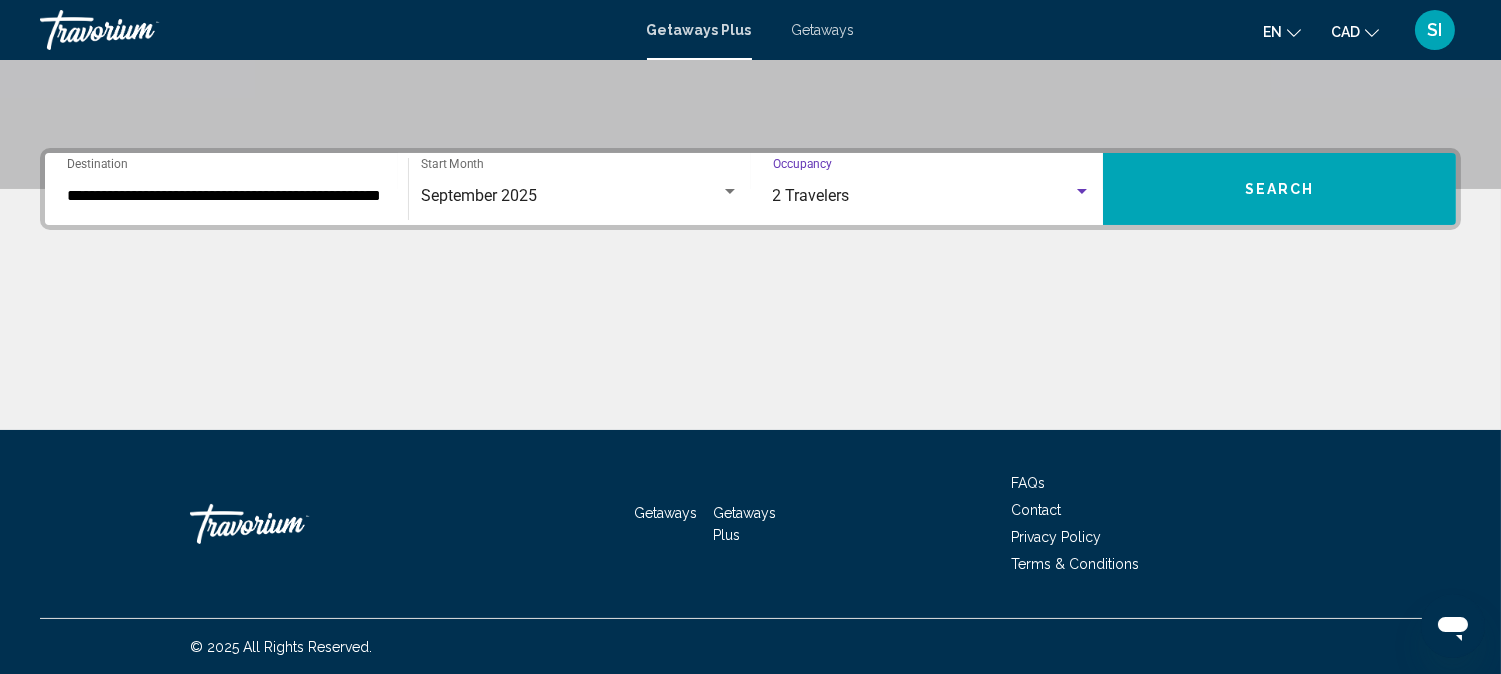 click on "Search" at bounding box center [1279, 189] 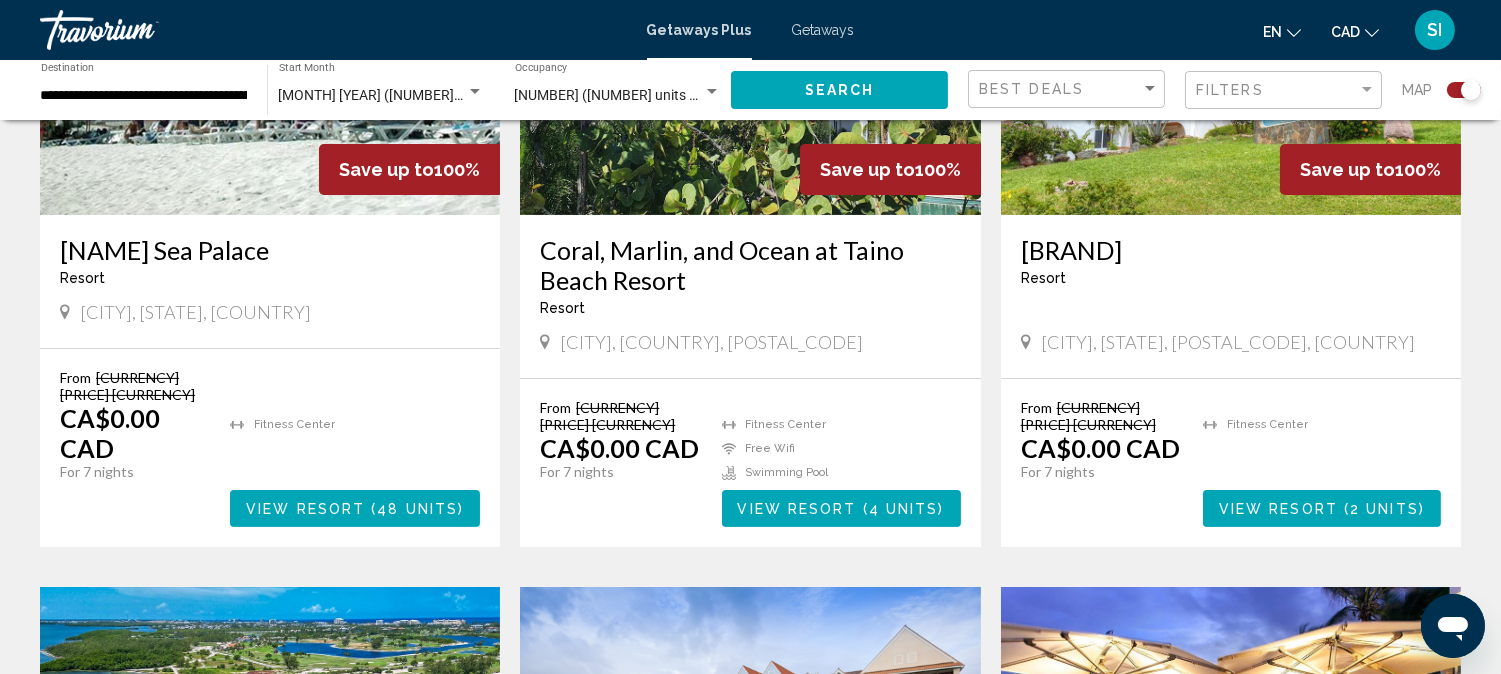 scroll, scrollTop: 933, scrollLeft: 0, axis: vertical 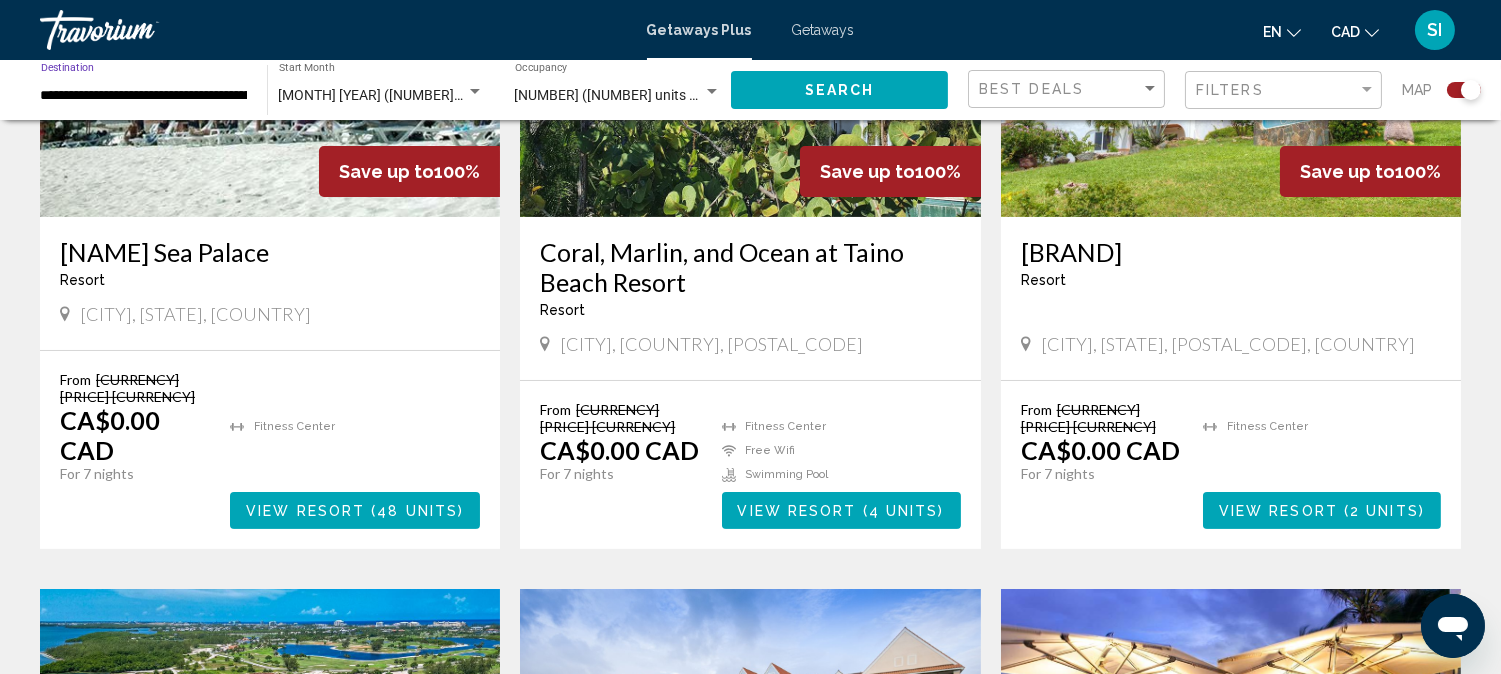 click on "**********" at bounding box center (144, 96) 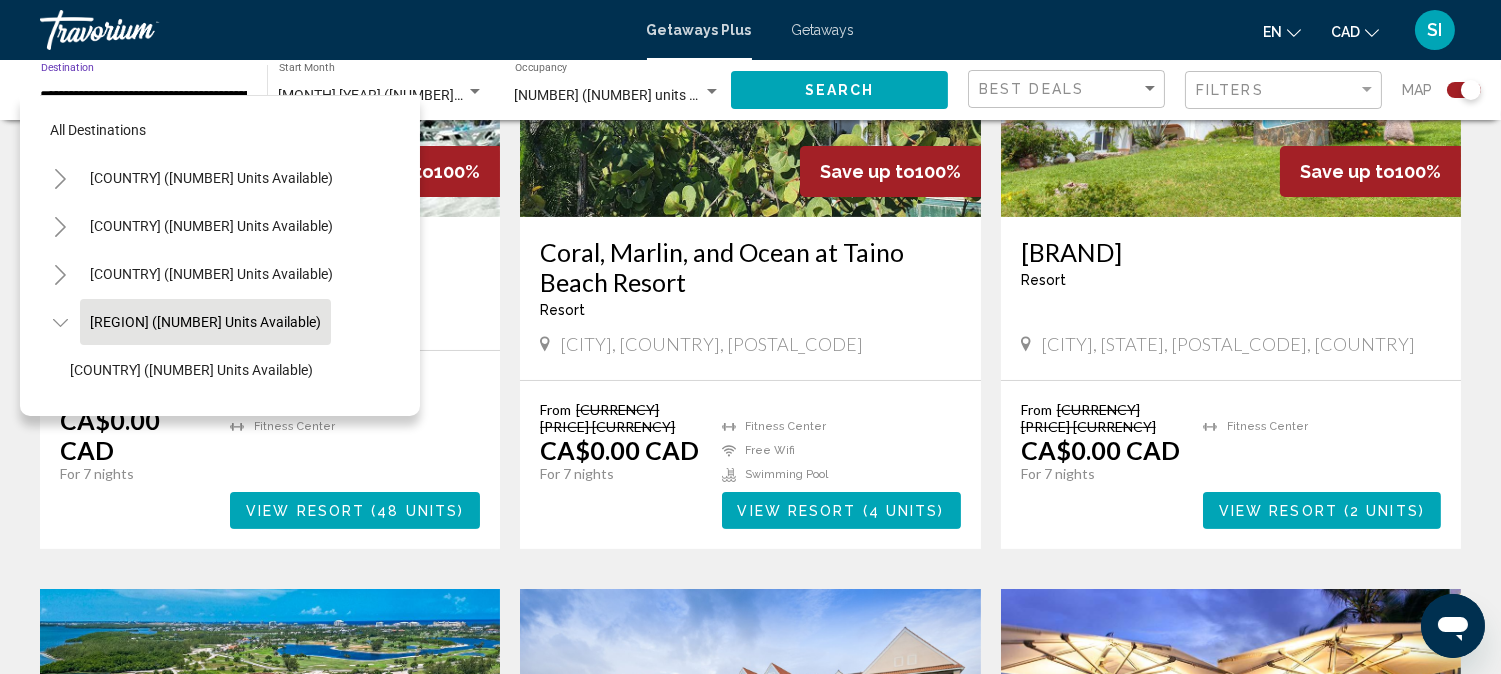 scroll, scrollTop: 78, scrollLeft: 34, axis: both 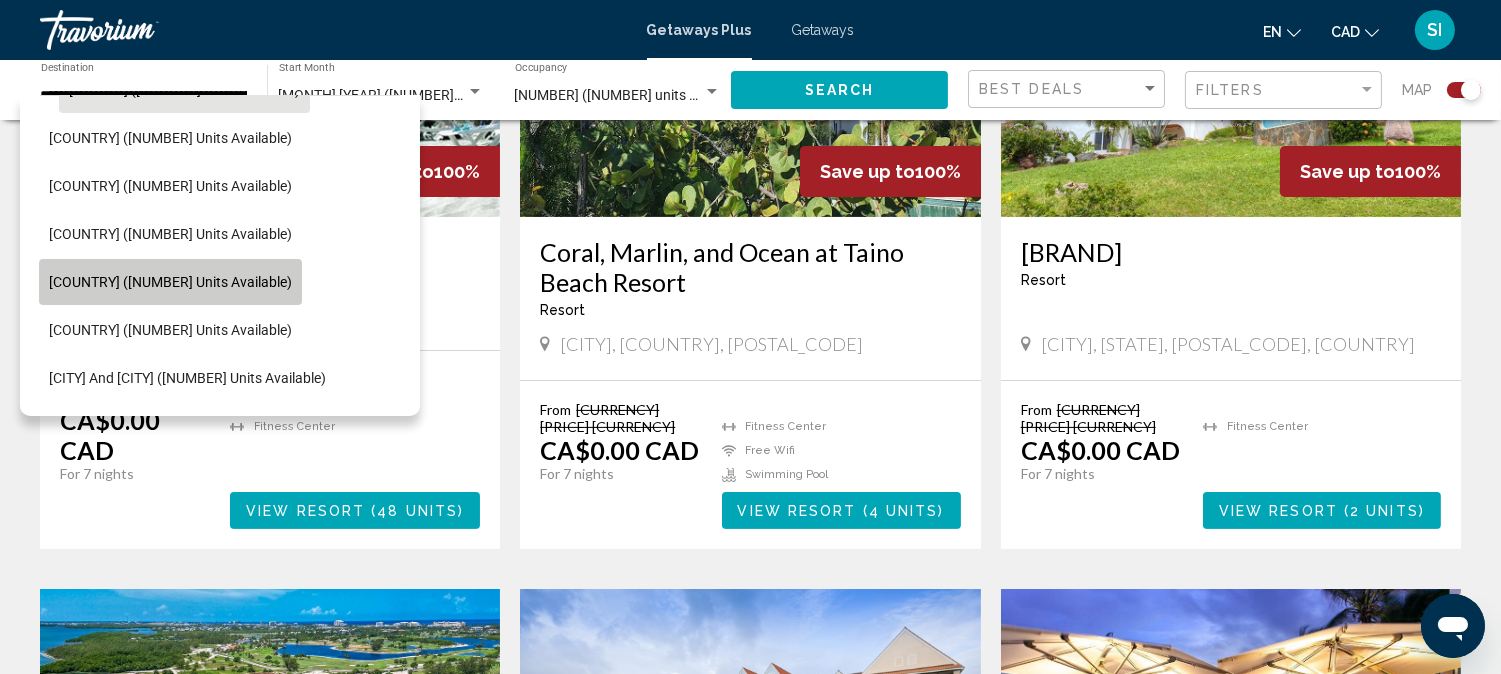 click on "Dominican Republic (321 units available)" at bounding box center [170, 282] 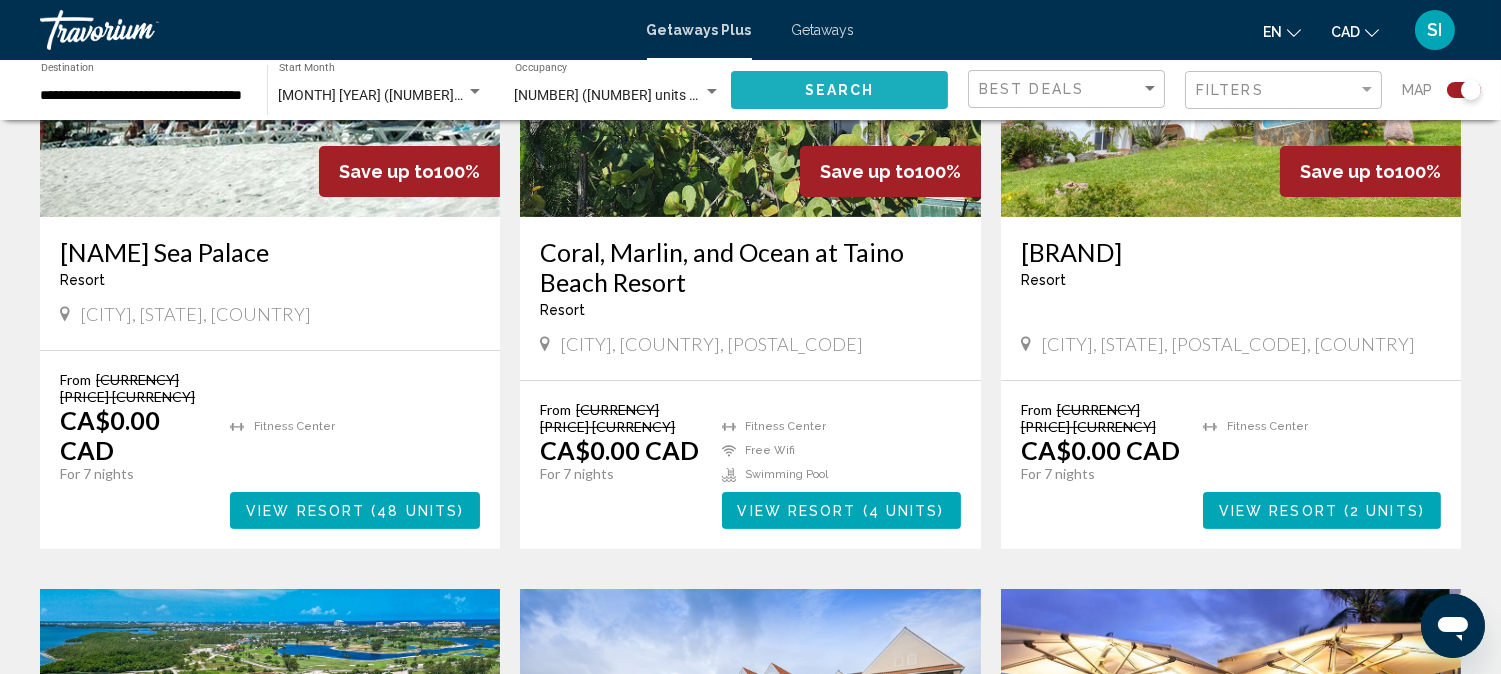 click on "Search" at bounding box center (840, 91) 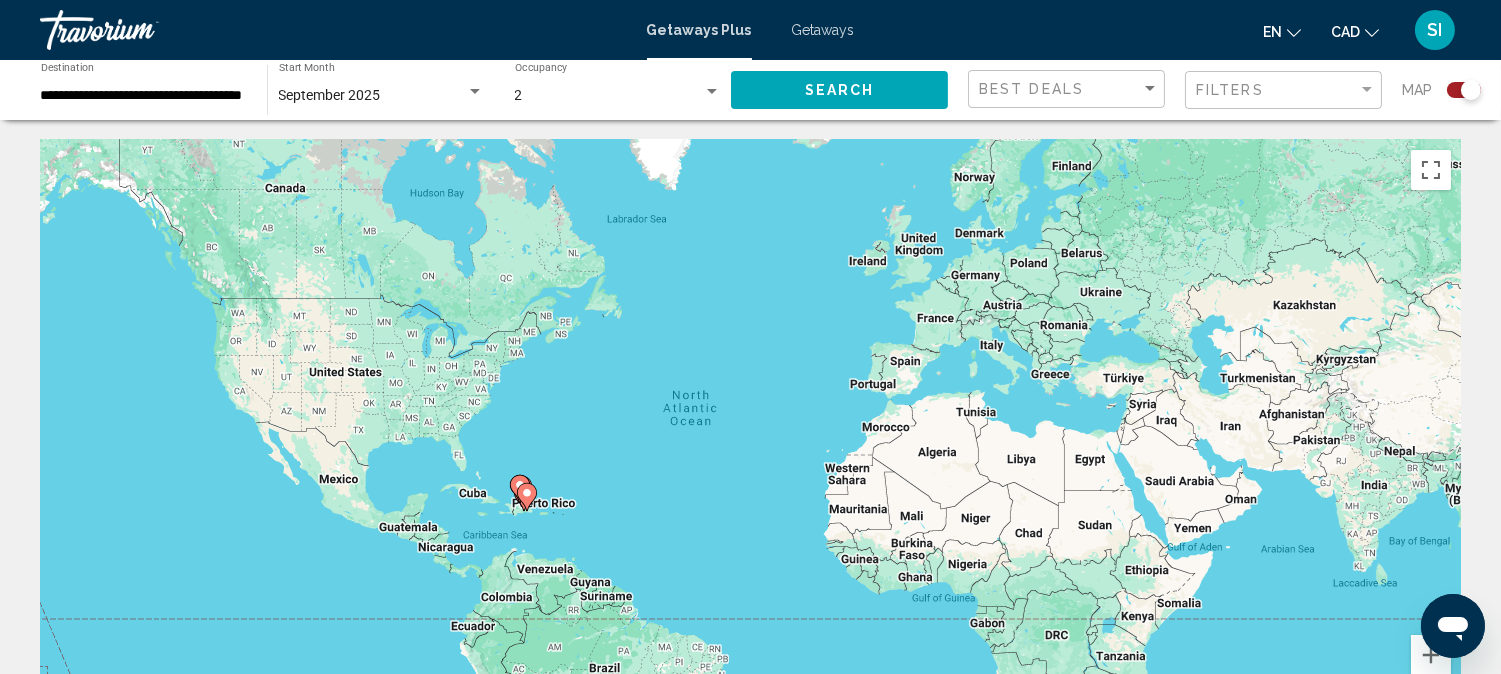 type 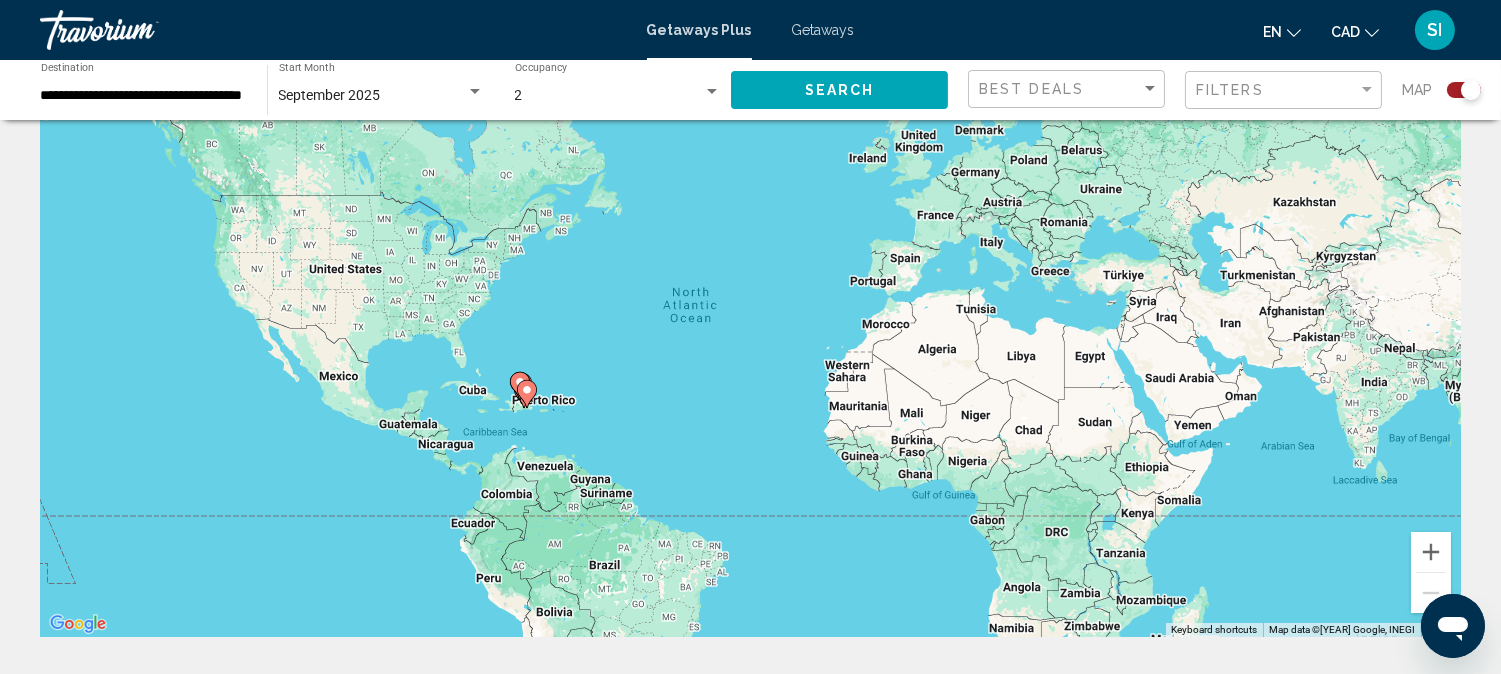 scroll, scrollTop: 133, scrollLeft: 0, axis: vertical 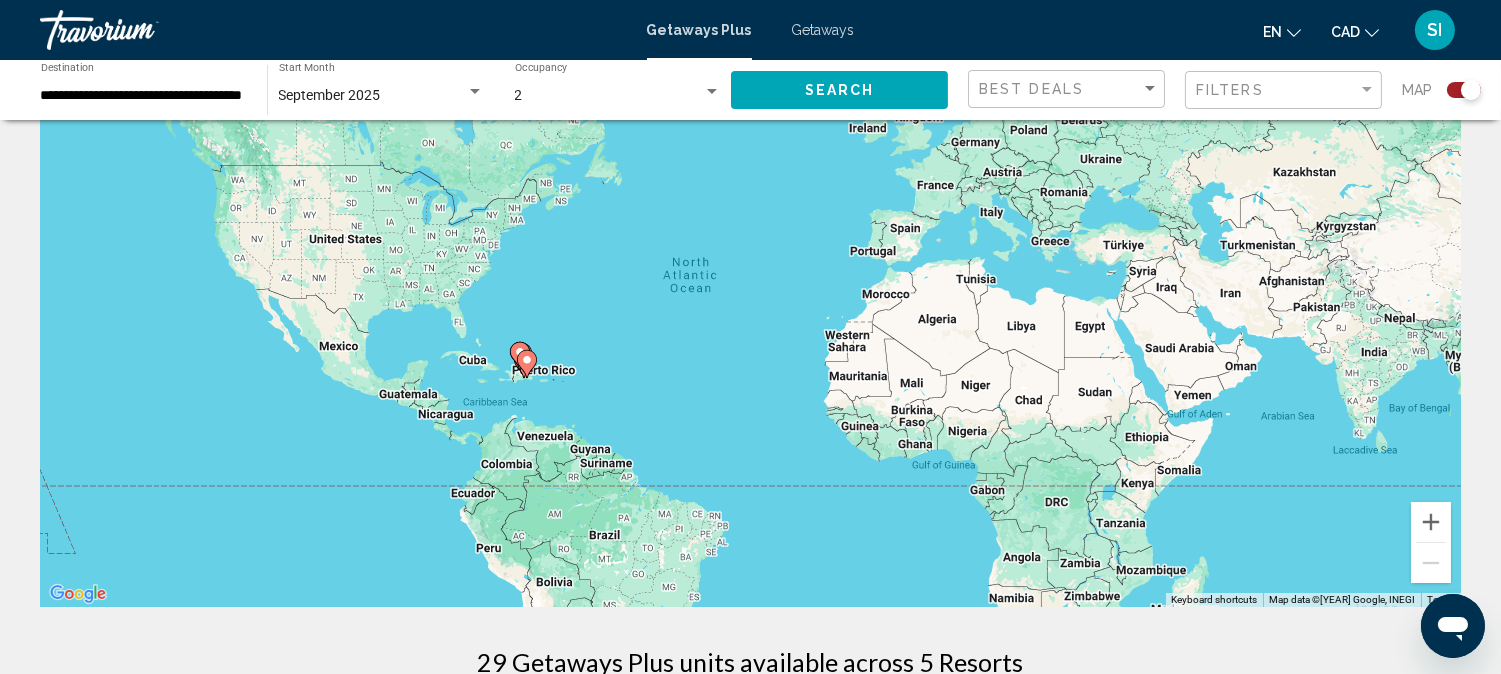 click at bounding box center [522, 353] 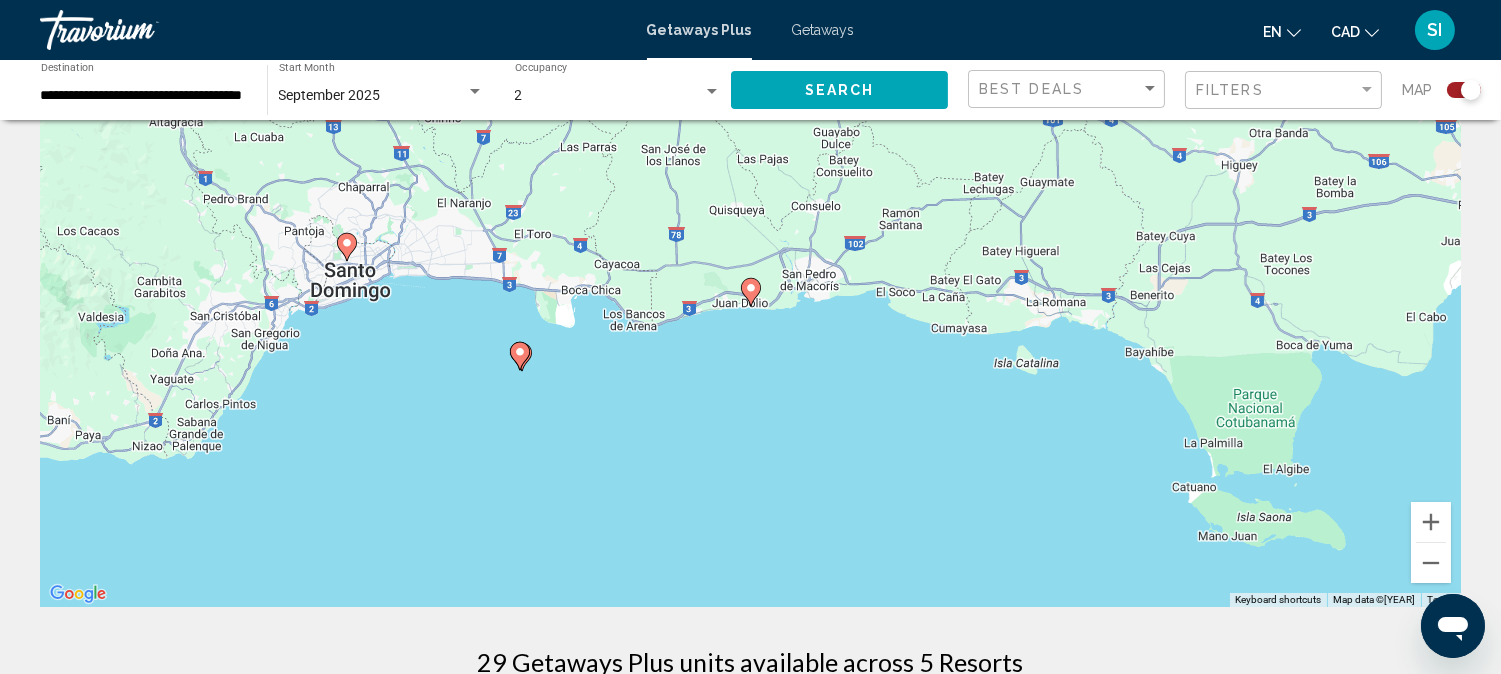 click at bounding box center [347, 243] 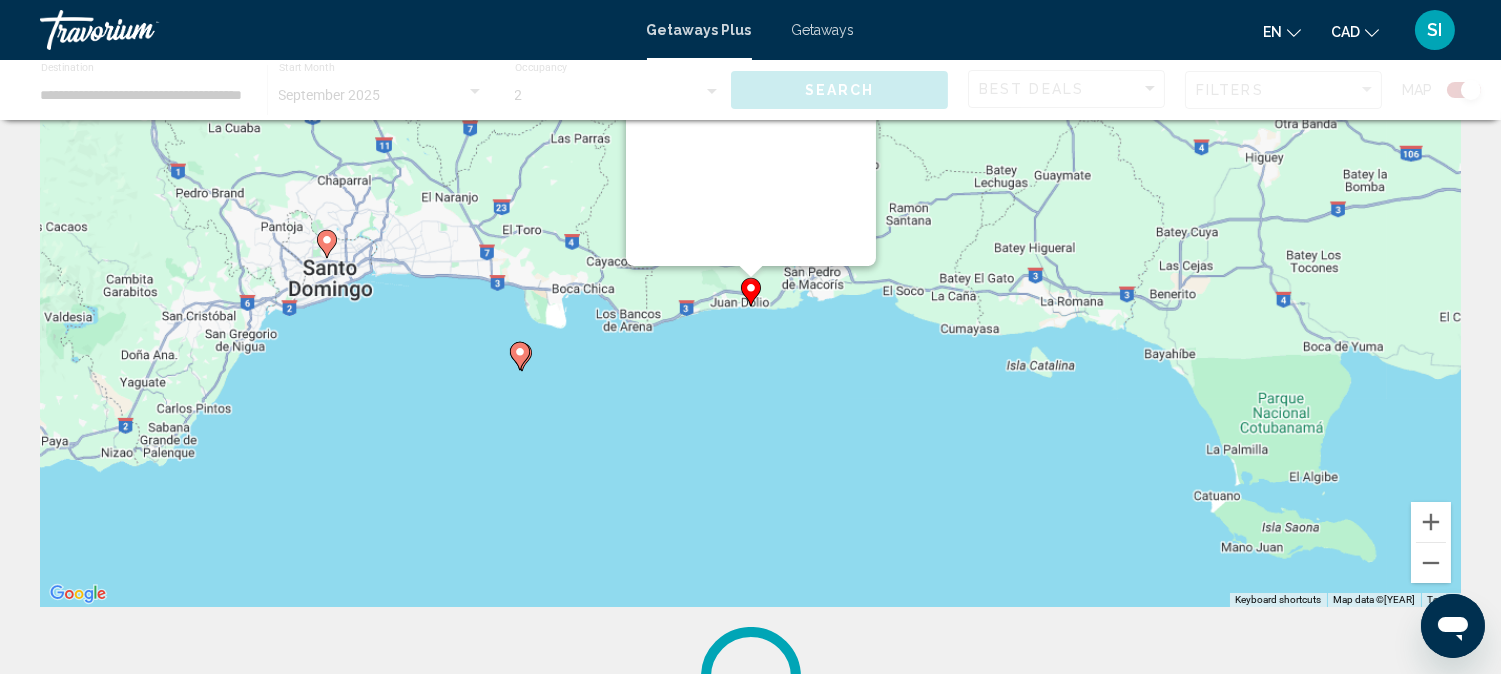 scroll, scrollTop: 0, scrollLeft: 0, axis: both 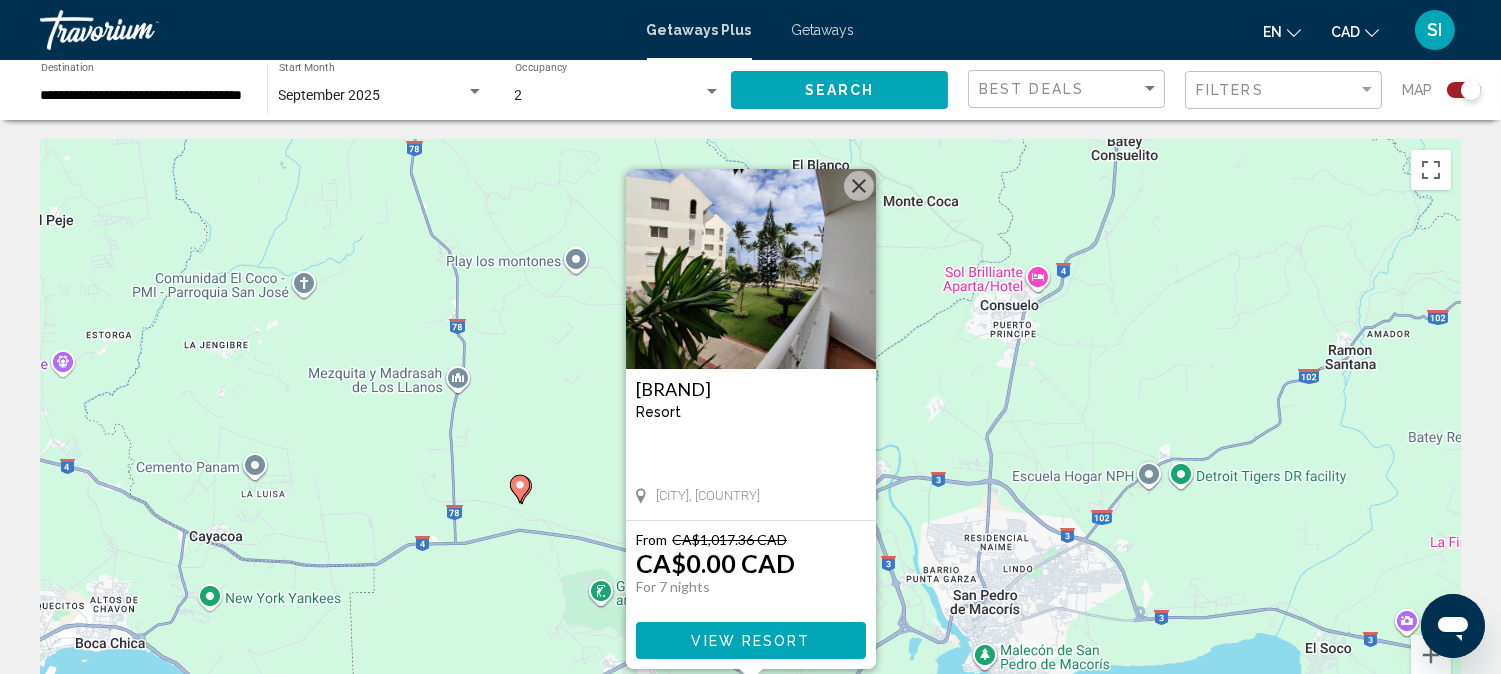 type 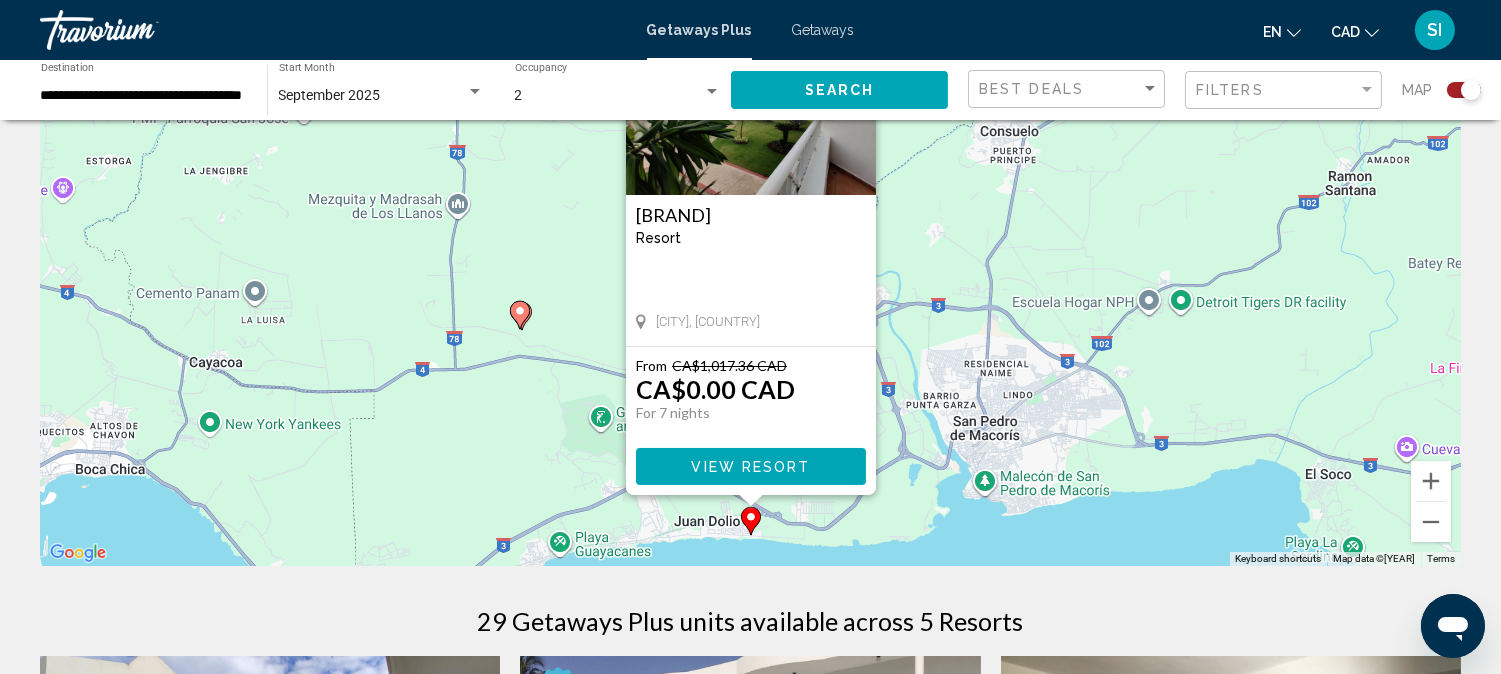 scroll, scrollTop: 177, scrollLeft: 0, axis: vertical 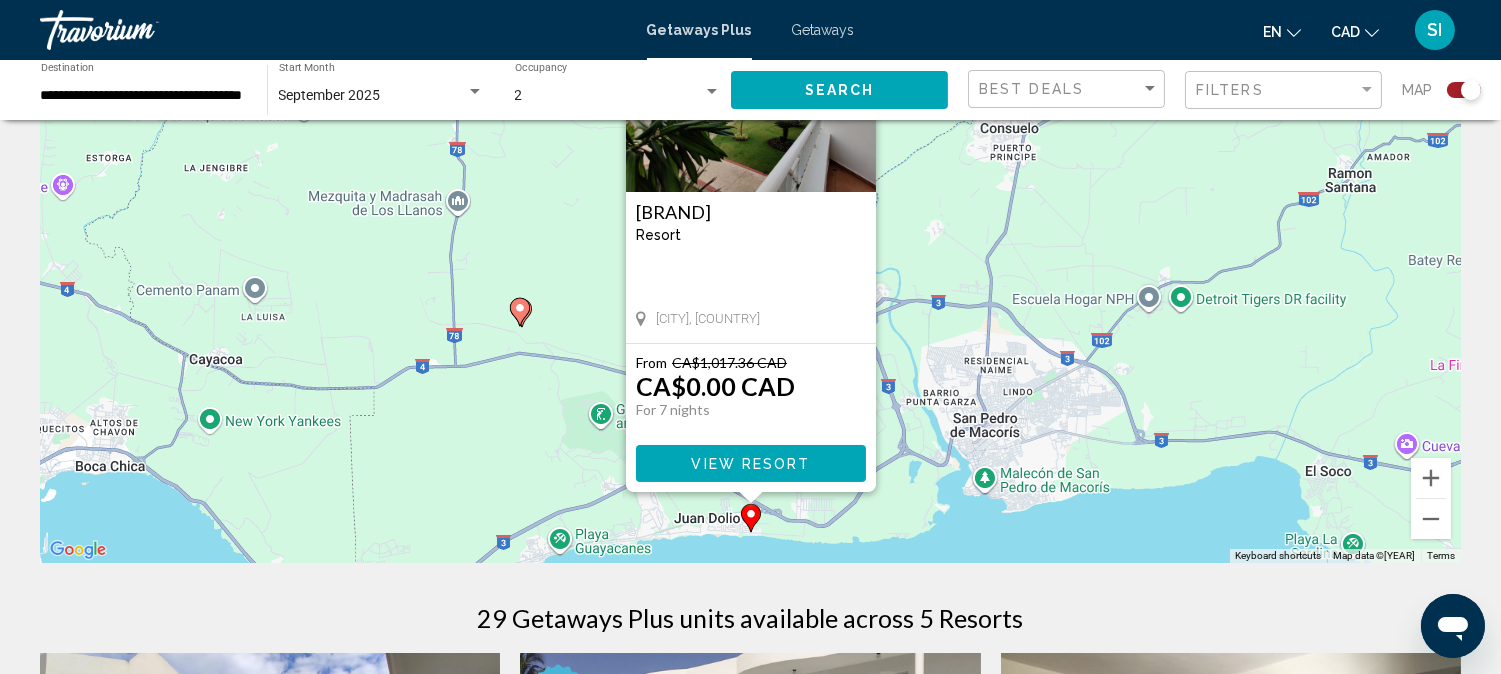 click on "To navigate, press the arrow keys. To activate drag with keyboard, press Alt + Enter. Once in keyboard drag state, use the arrow keys to move the marker. To complete the drag, press the Enter key. To cancel, press Escape.  Albatros Club Resort  Resort  -  This is an adults only resort
Juan Dolio, Dominican Republic From CA$1,017.36 CAD CA$0.00 CAD For 7 nights You save  CA$1,017.36 CAD  View Resort" at bounding box center [750, 263] 